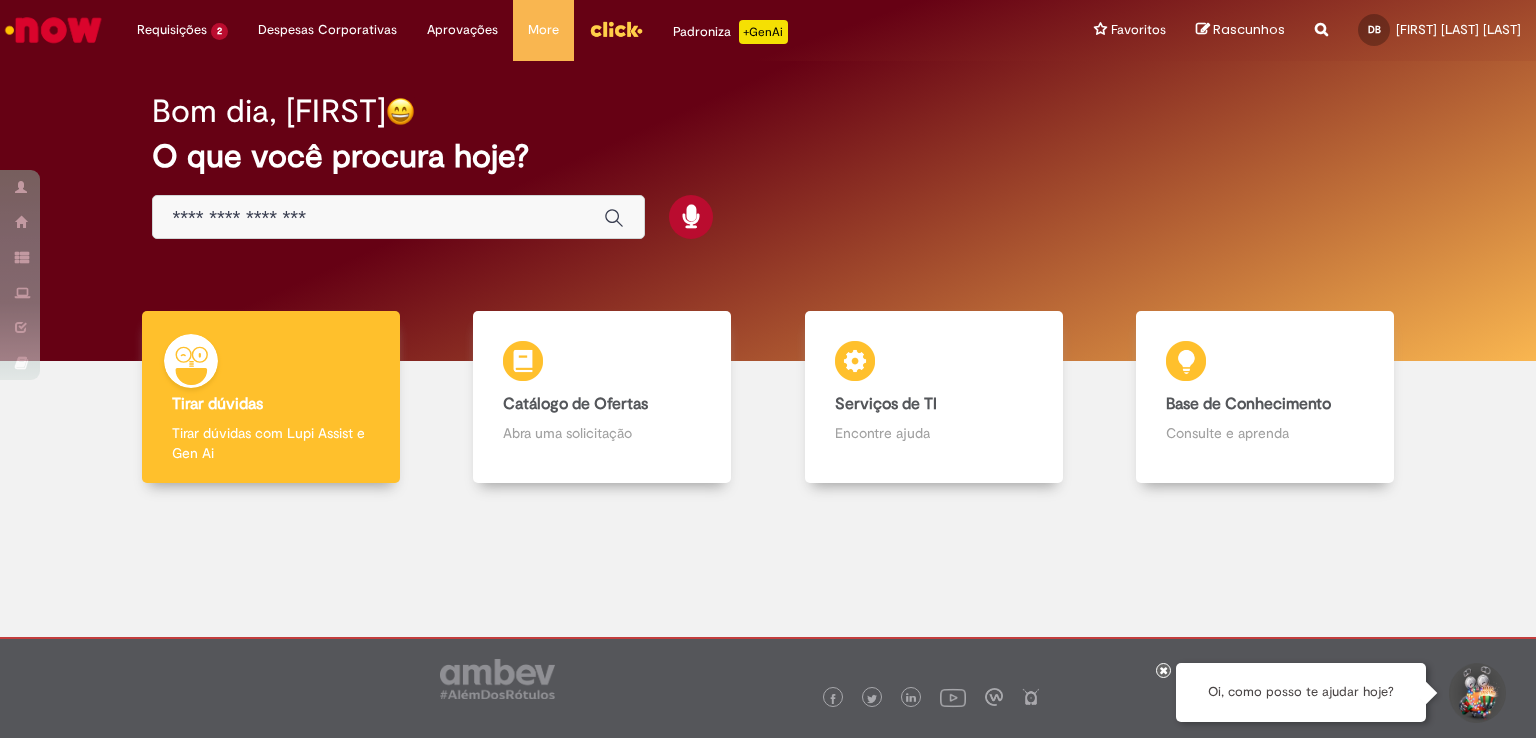 scroll, scrollTop: 0, scrollLeft: 0, axis: both 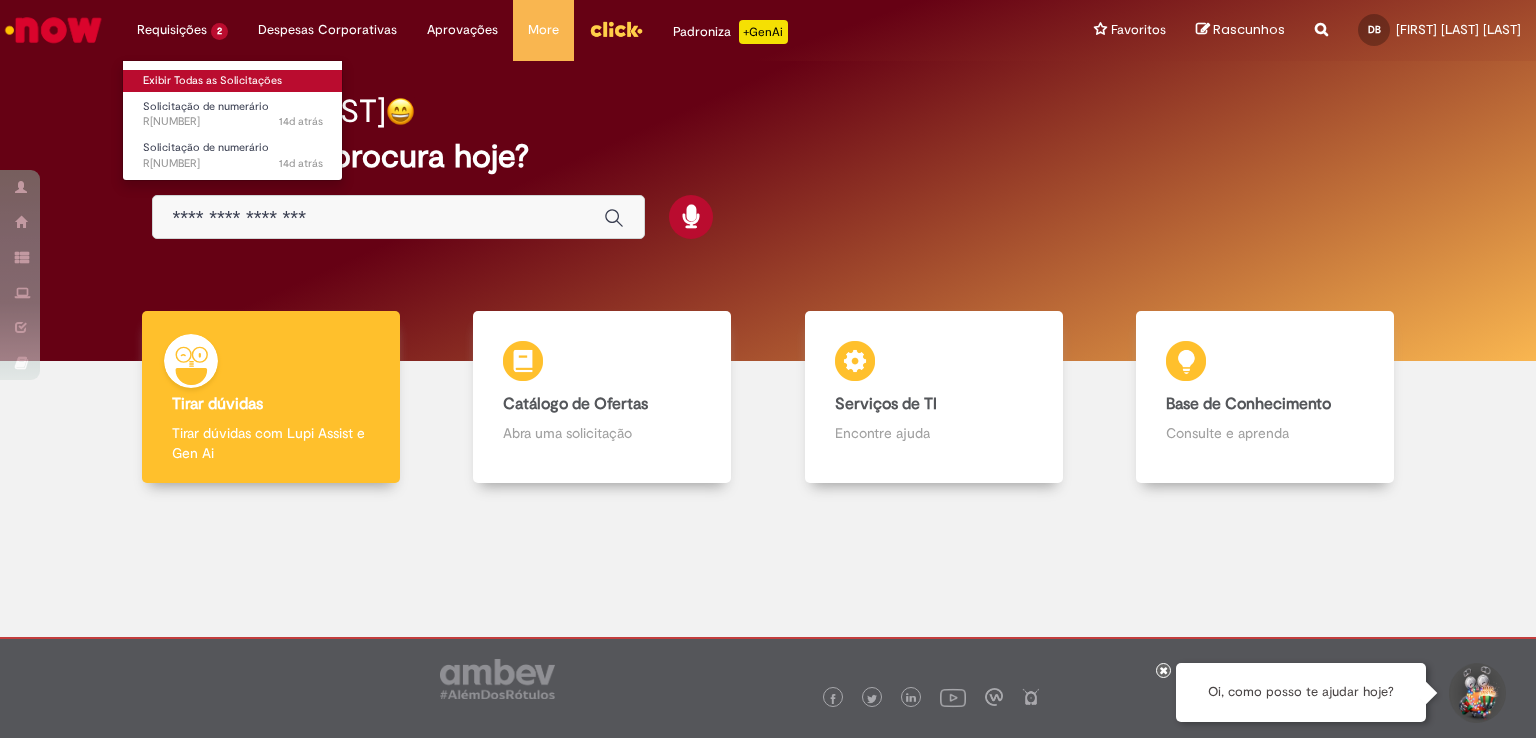 click on "Exibir Todas as Solicitações" at bounding box center [233, 81] 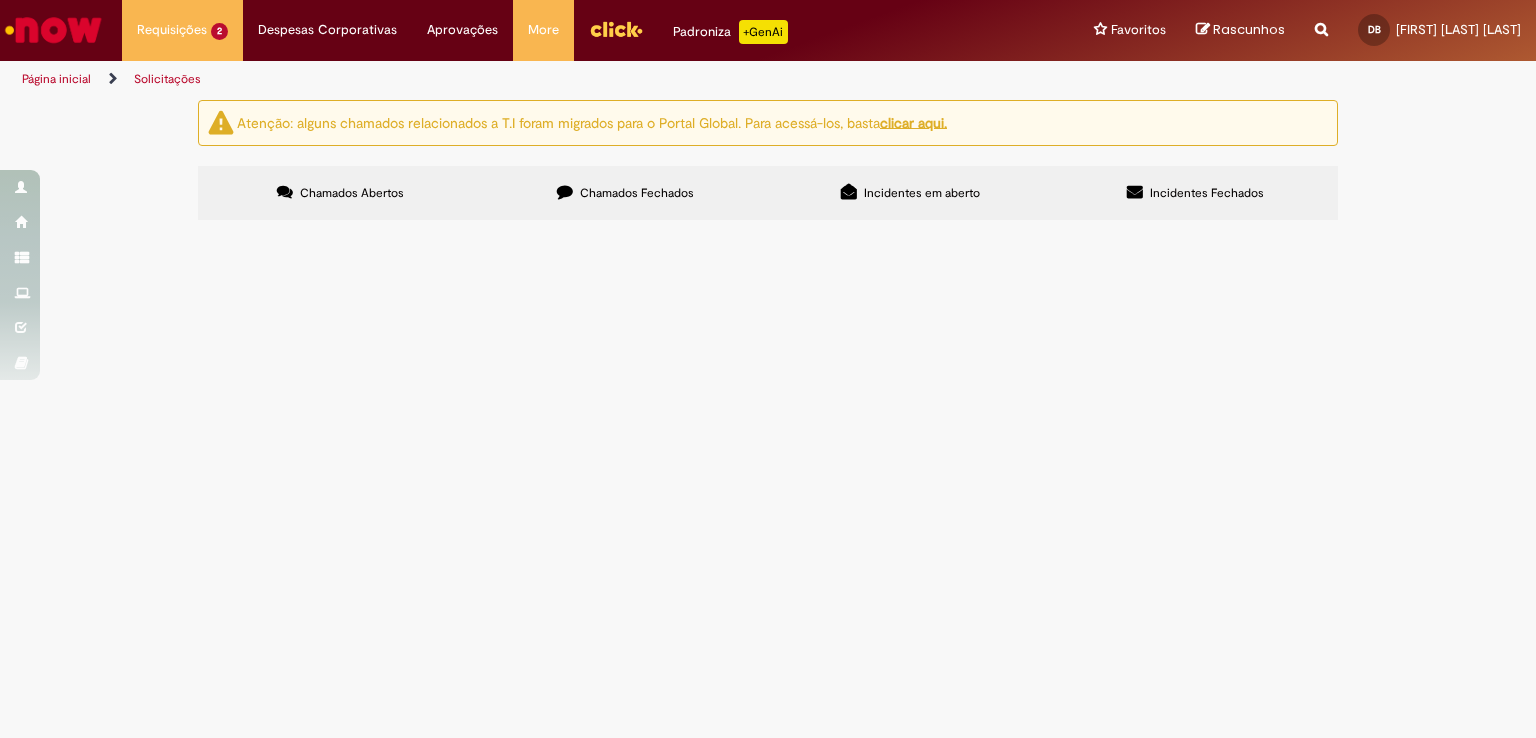 click on "Chamados Fechados" at bounding box center [637, 193] 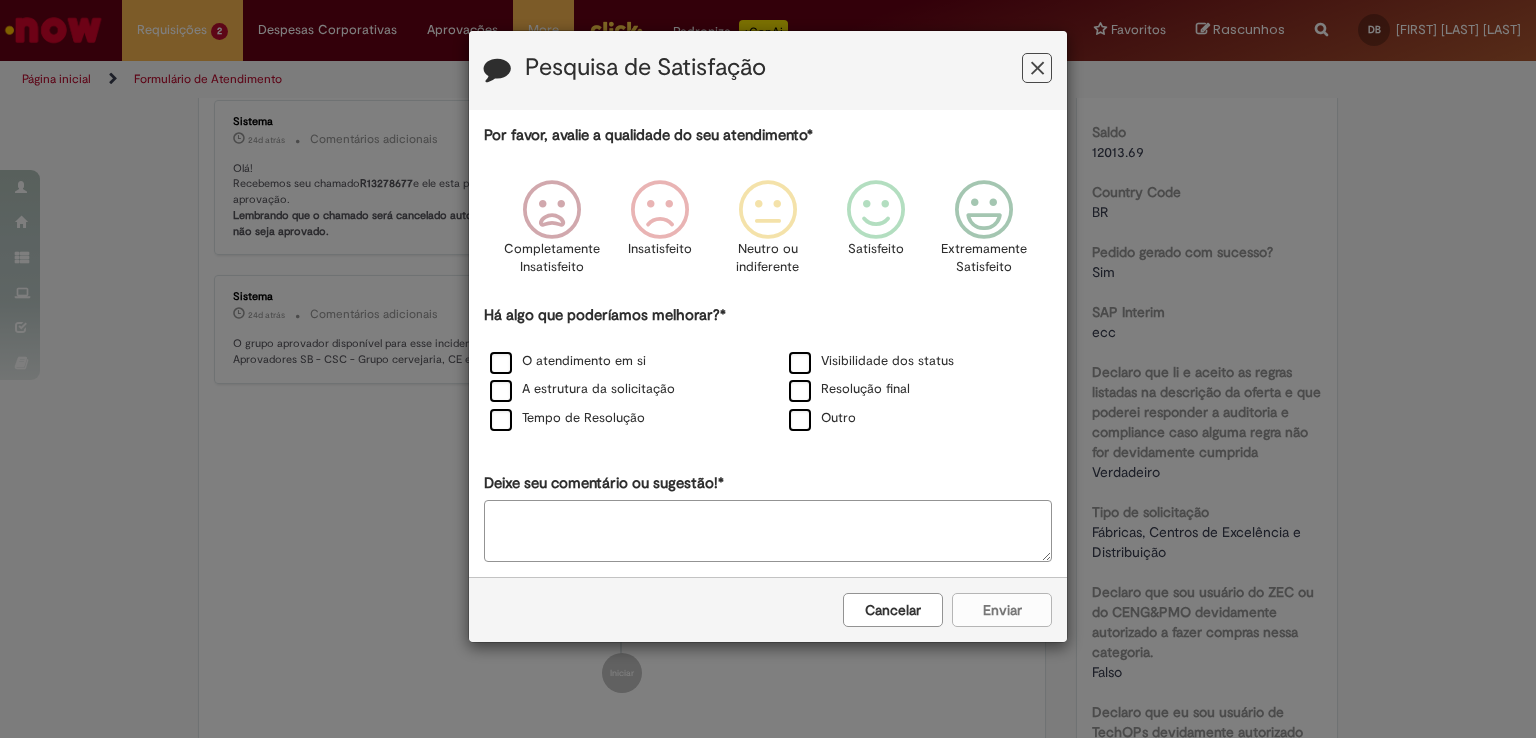 scroll, scrollTop: 0, scrollLeft: 0, axis: both 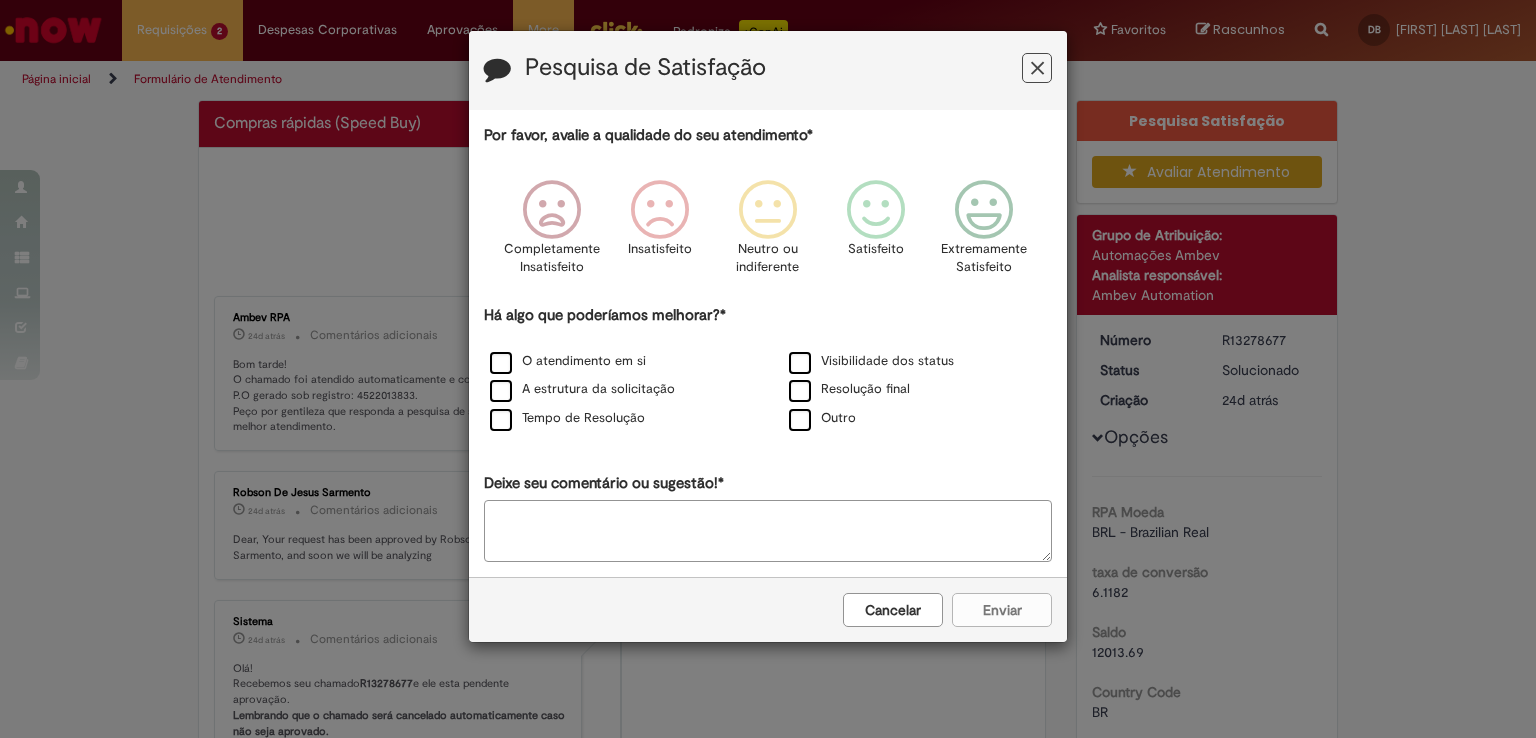 click at bounding box center (1037, 68) 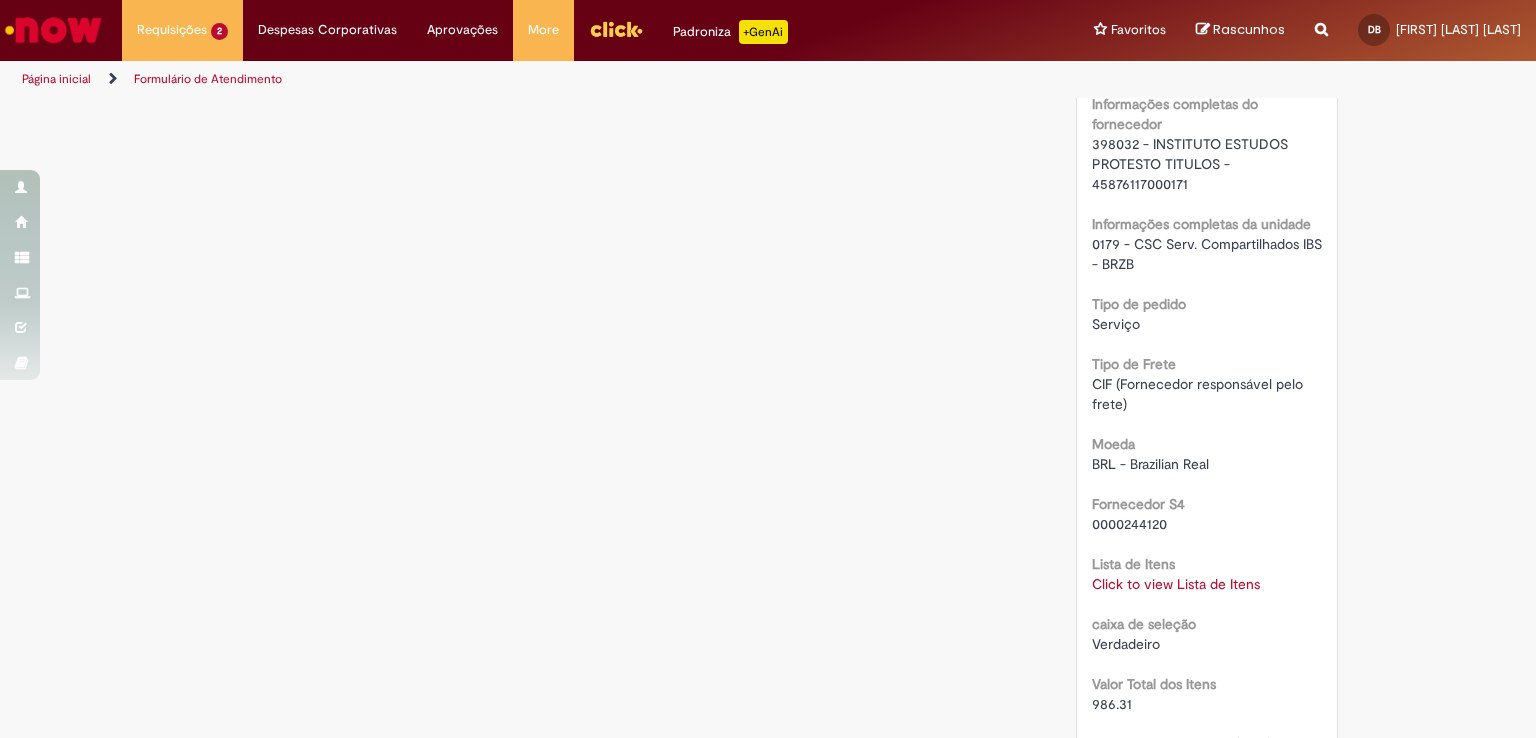 scroll, scrollTop: 1700, scrollLeft: 0, axis: vertical 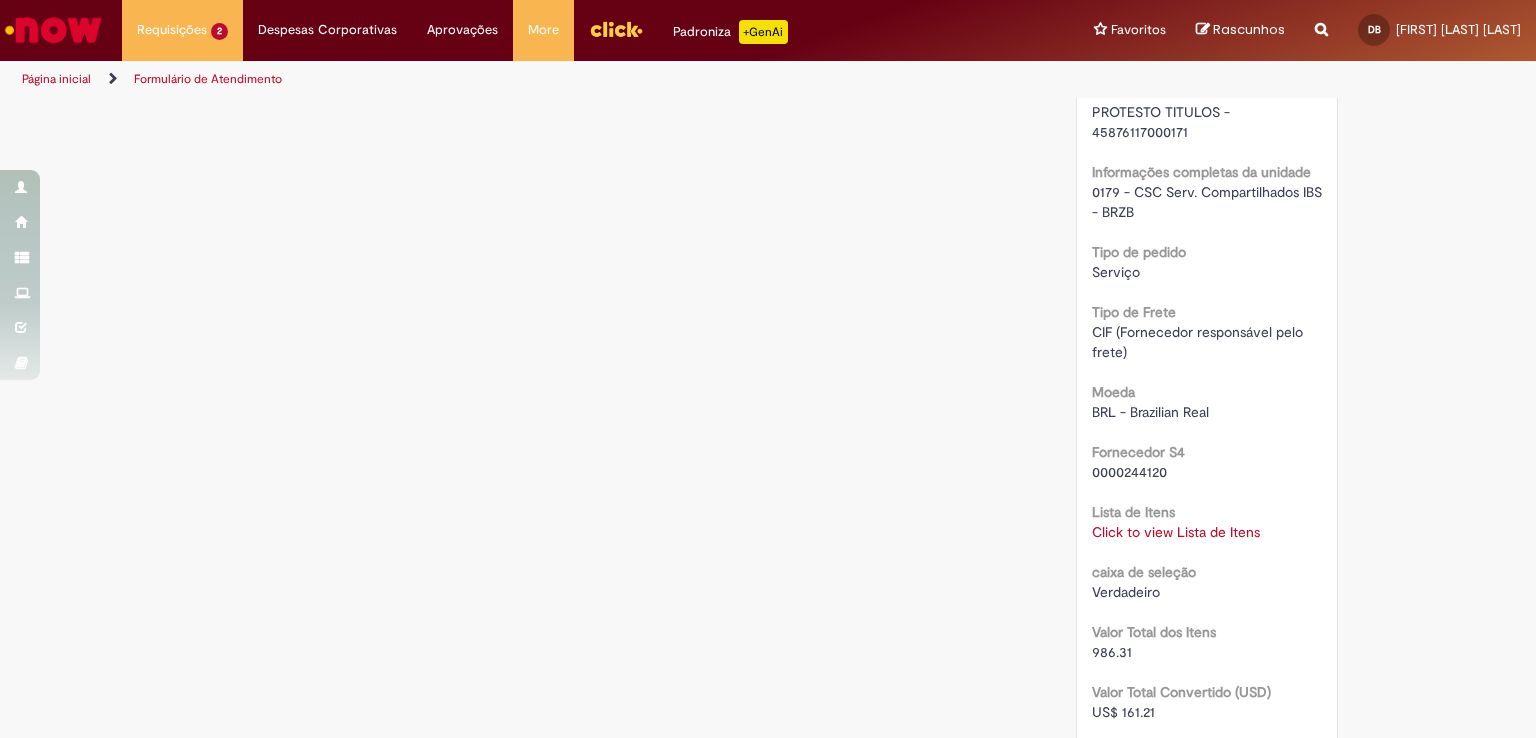 click on "Click to view Lista de Itens" at bounding box center (1176, 532) 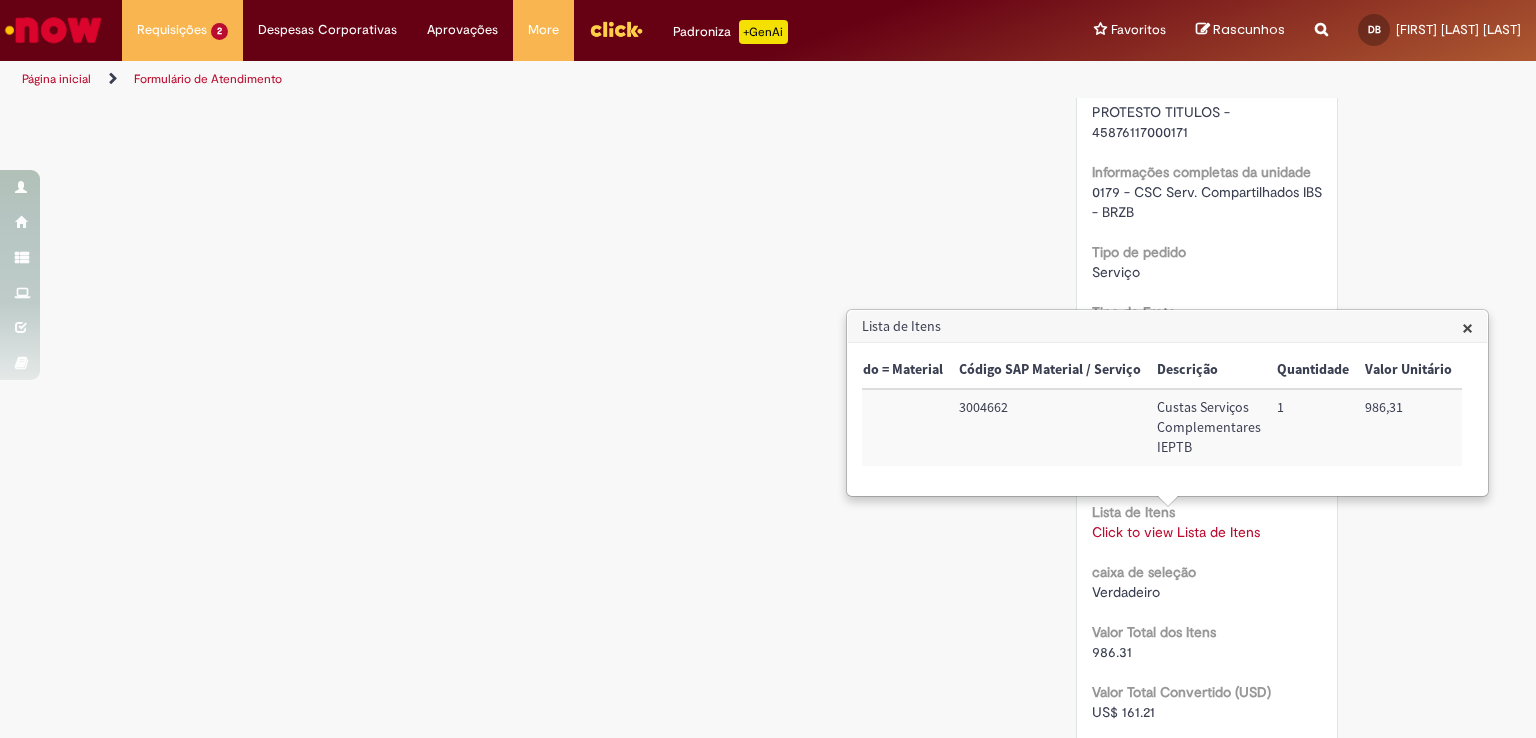 scroll, scrollTop: 0, scrollLeft: 155, axis: horizontal 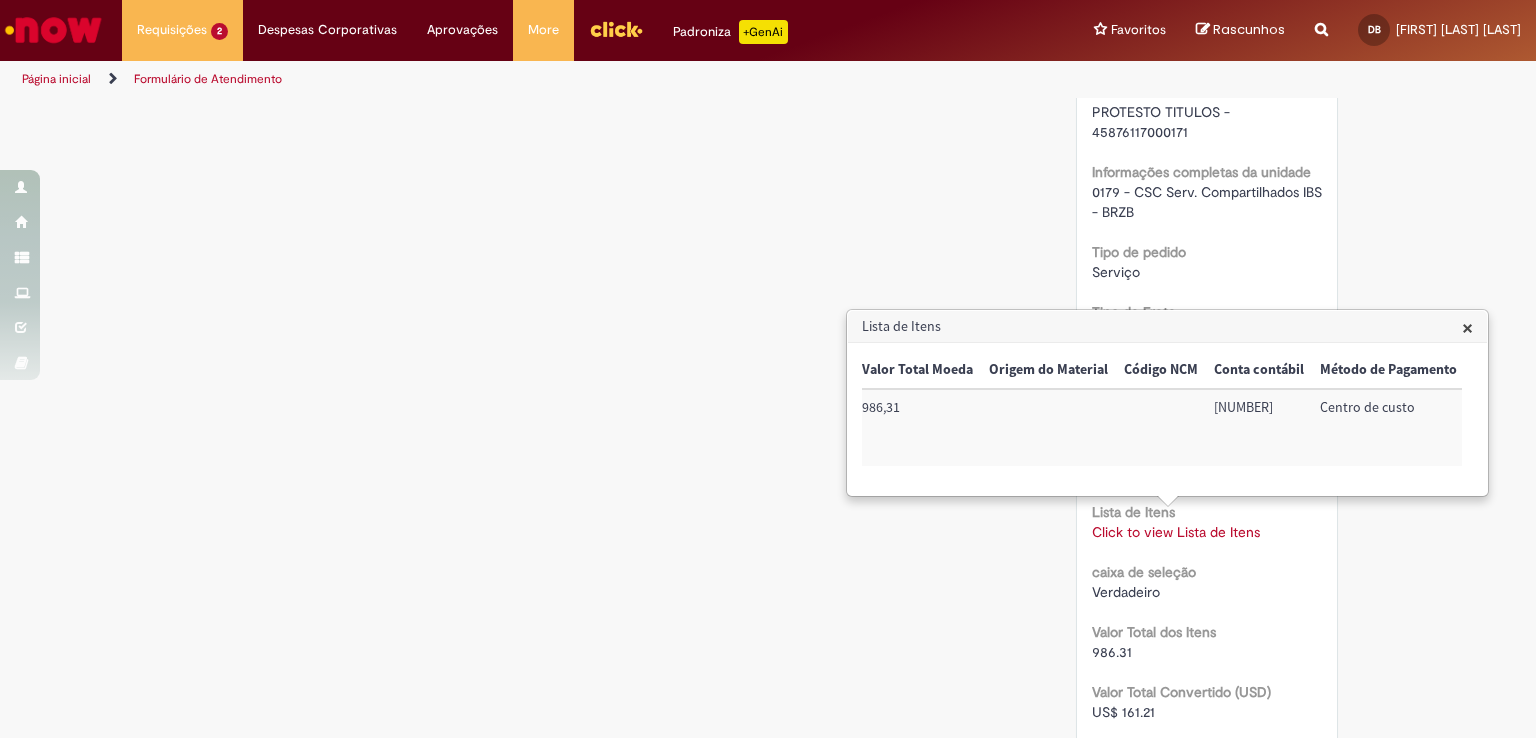 click on "[NUMBER]" at bounding box center (1259, 427) 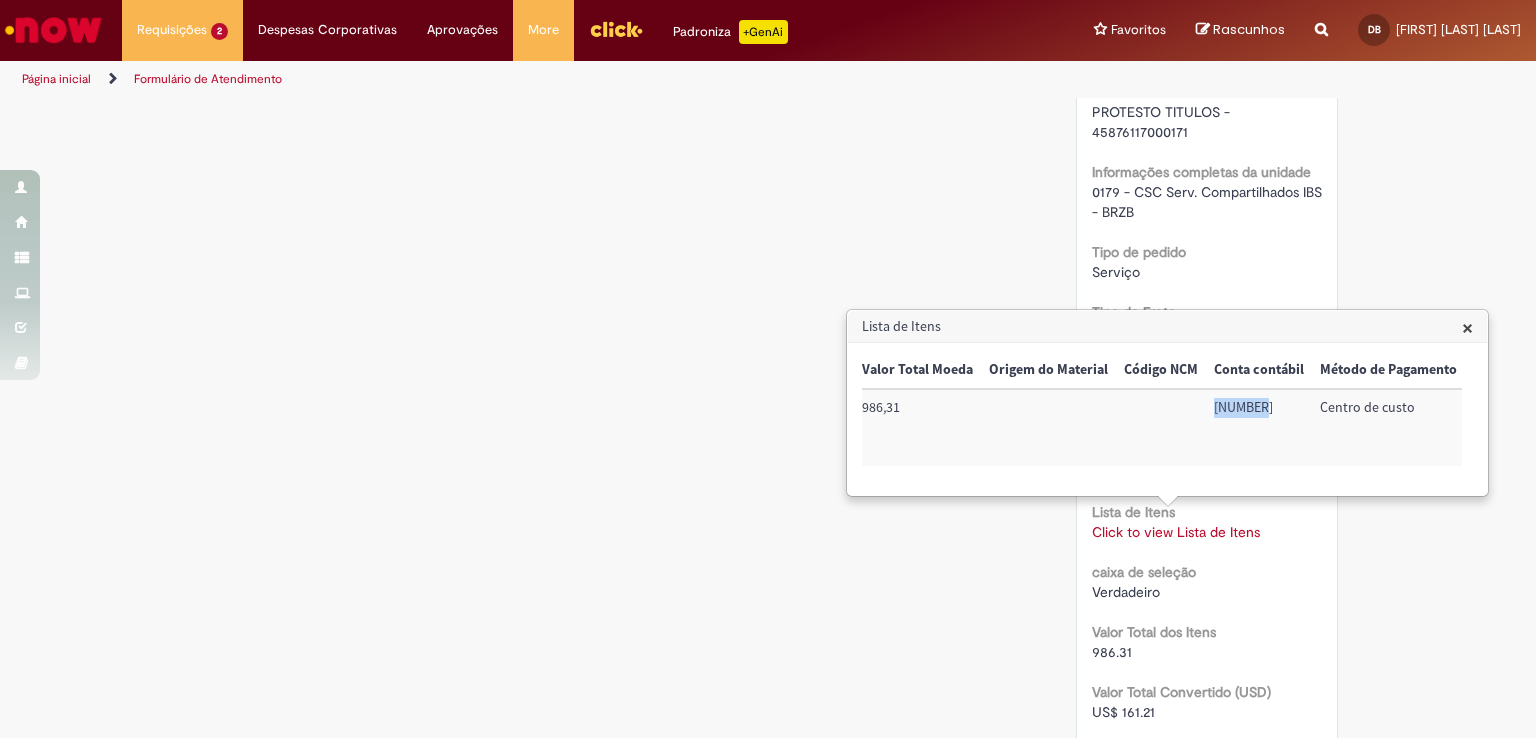 click on "[NUMBER]" at bounding box center (1259, 427) 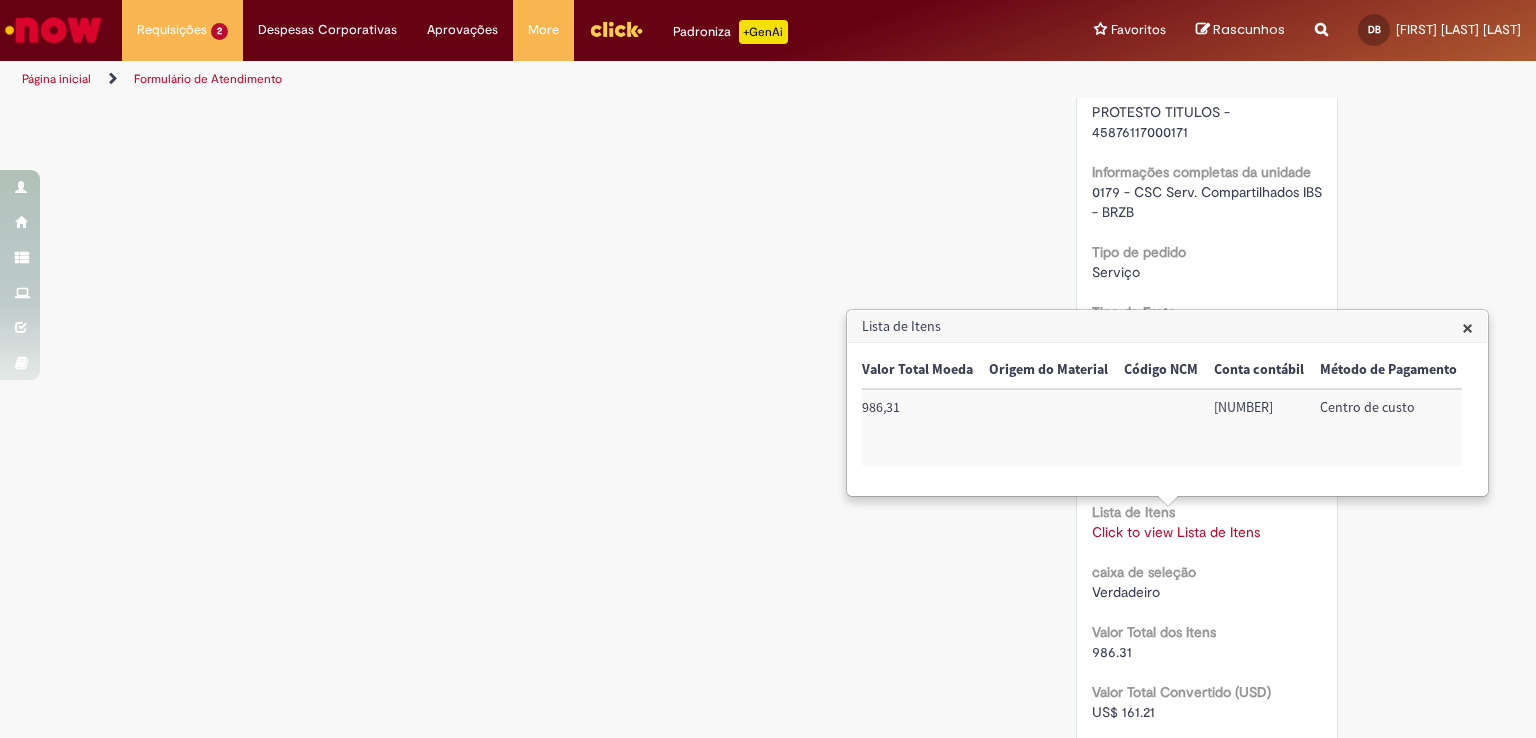 drag, startPoint x: 1281, startPoint y: 501, endPoint x: 1359, endPoint y: 498, distance: 78.05767 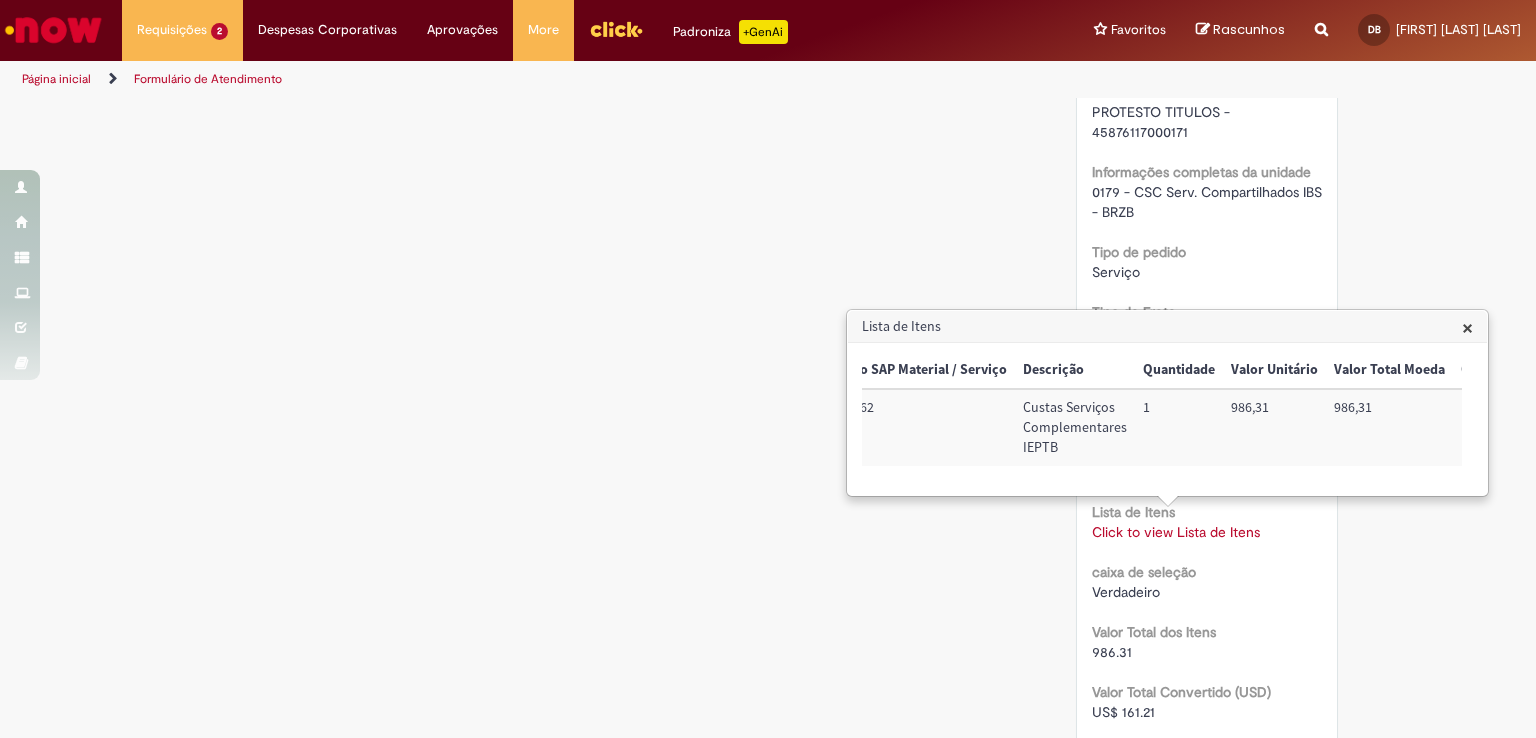 scroll, scrollTop: 0, scrollLeft: 163, axis: horizontal 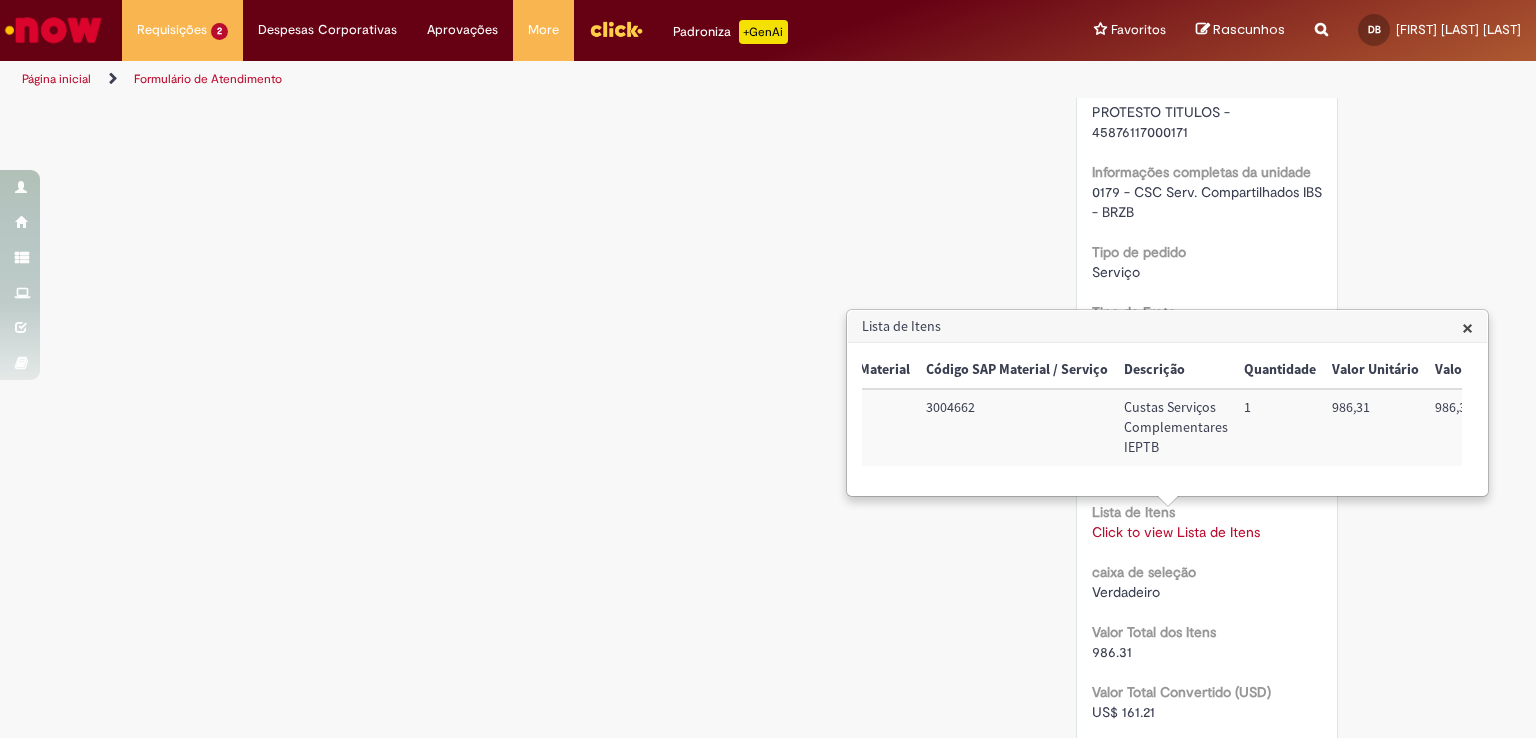 click on "Verificar Código de Barras
Aguardando Aprovação
Aguardando atendimento
Em andamento
Validação
Concluído
Compras rápidas (Speed Buy)
Enviar
DB
[FIRST] [LAST] [LAST]
24d atrás 24 dias atrás     Comentários adicionais
Solução Proposta aceita.
AR" at bounding box center [768, 30] 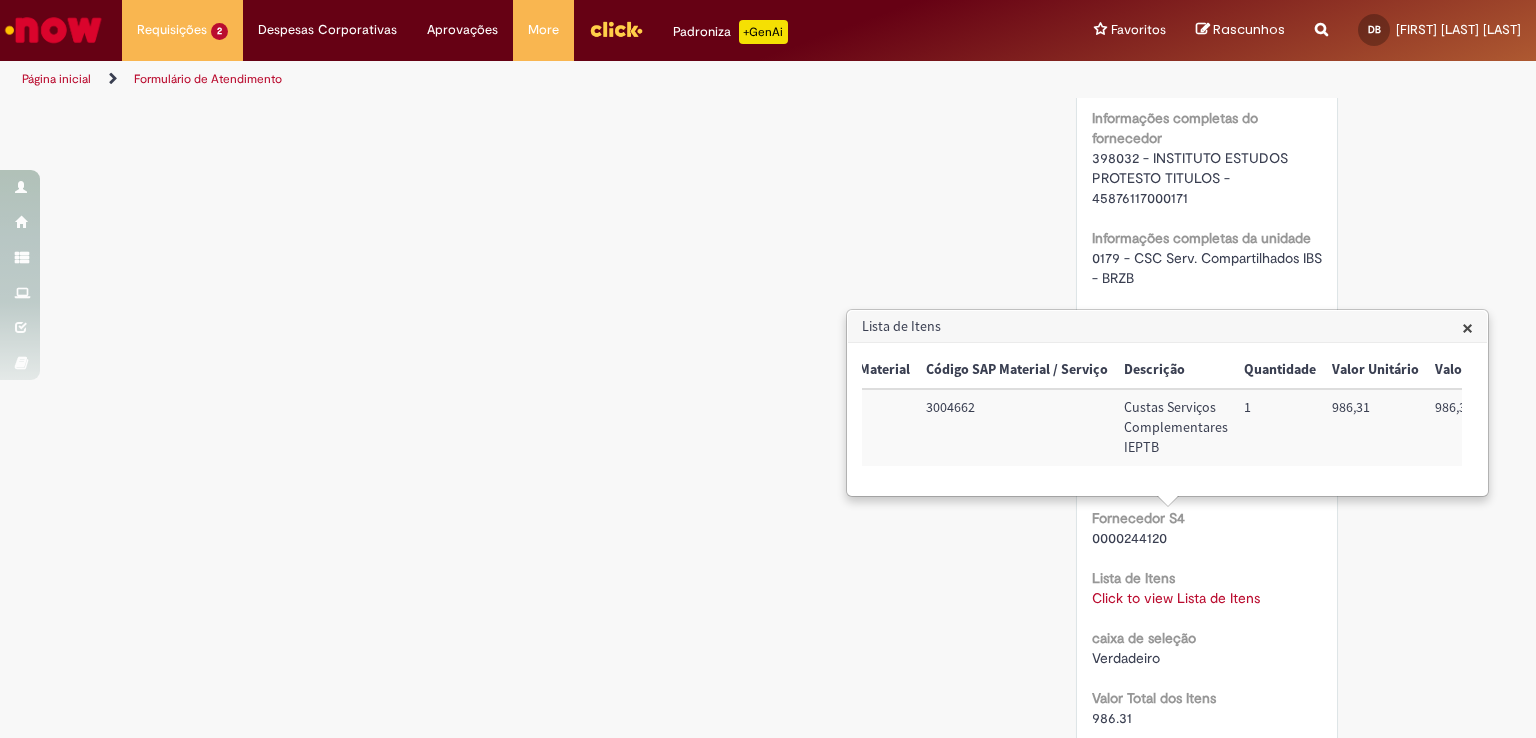 scroll, scrollTop: 1600, scrollLeft: 0, axis: vertical 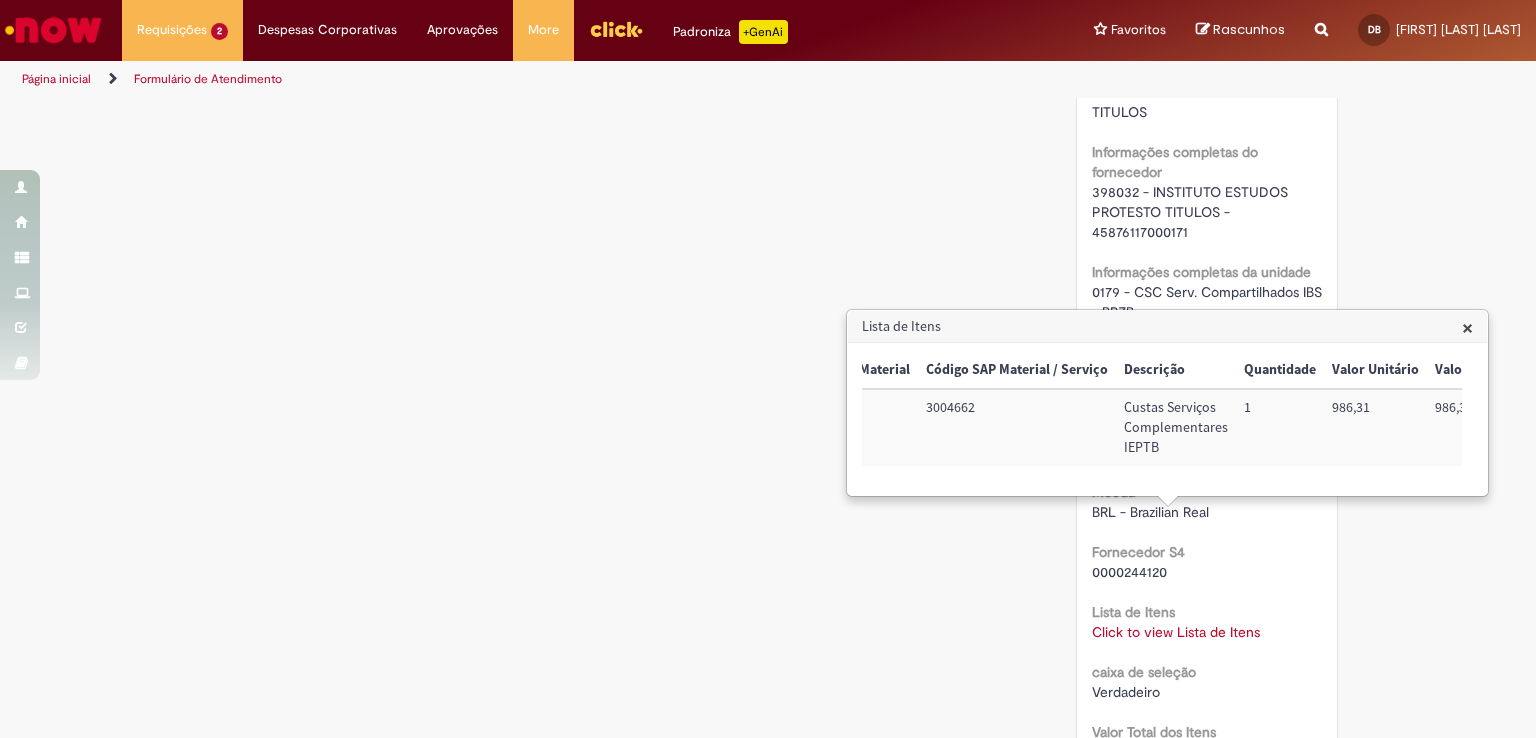 click on "Lista de Itens" at bounding box center (1167, 327) 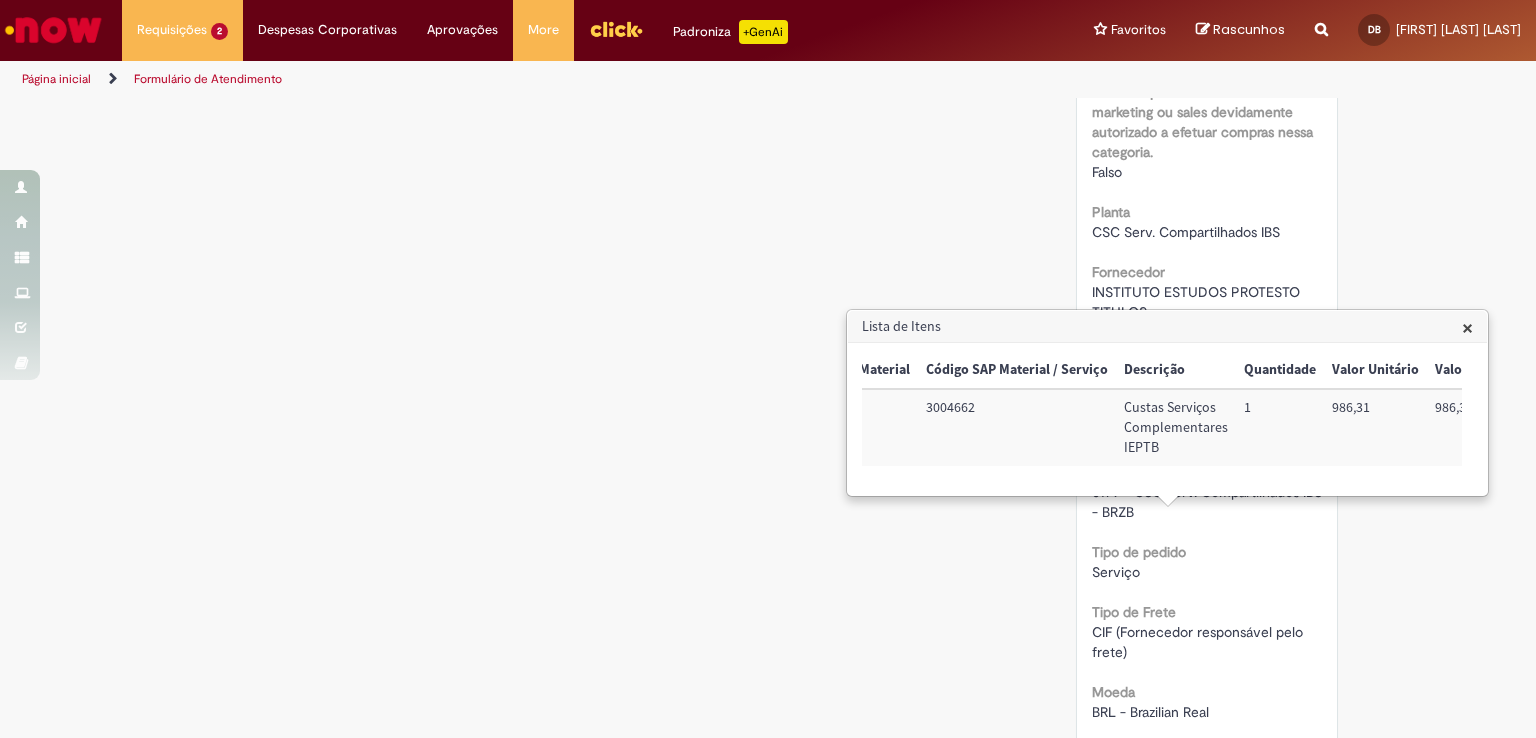 click on "×" at bounding box center (1467, 327) 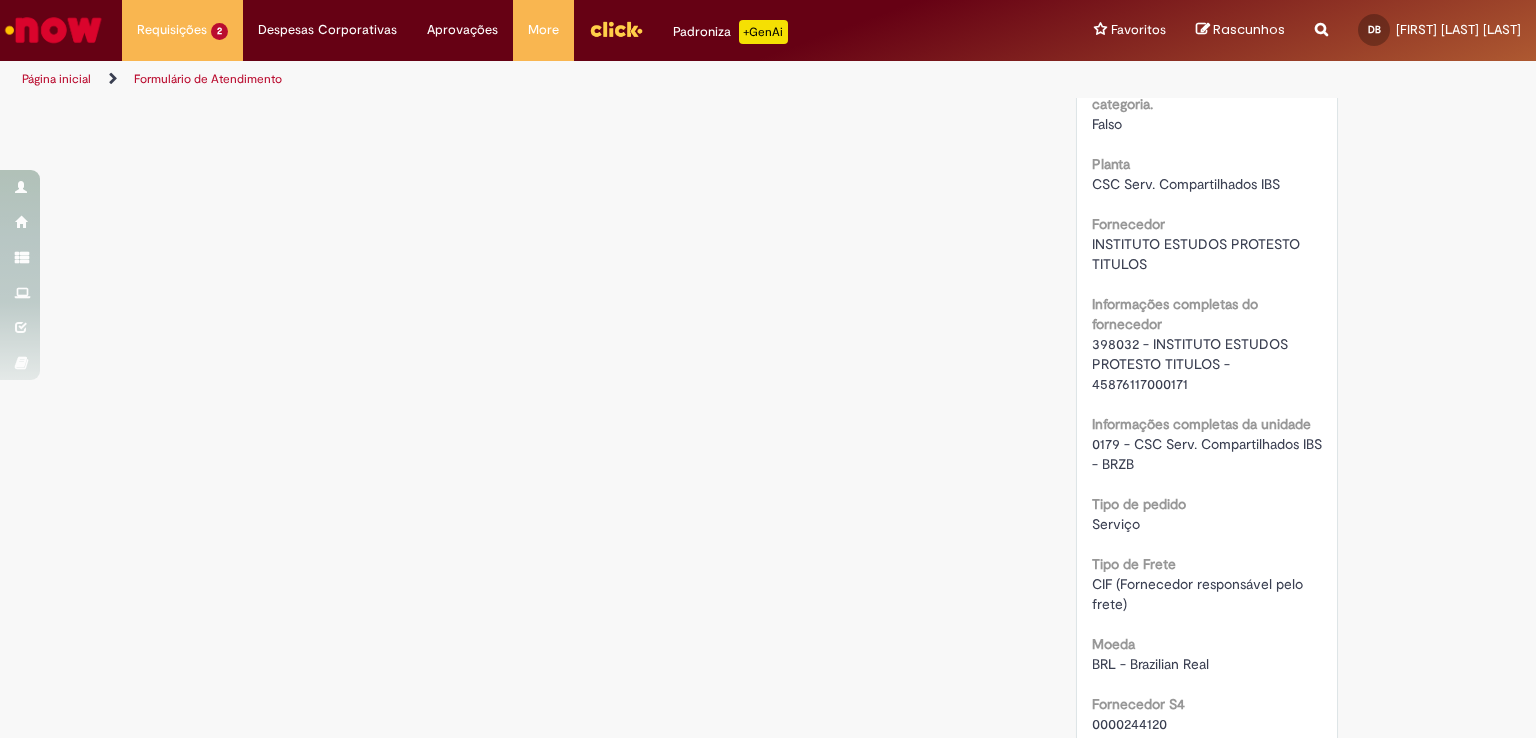 scroll, scrollTop: 1413, scrollLeft: 0, axis: vertical 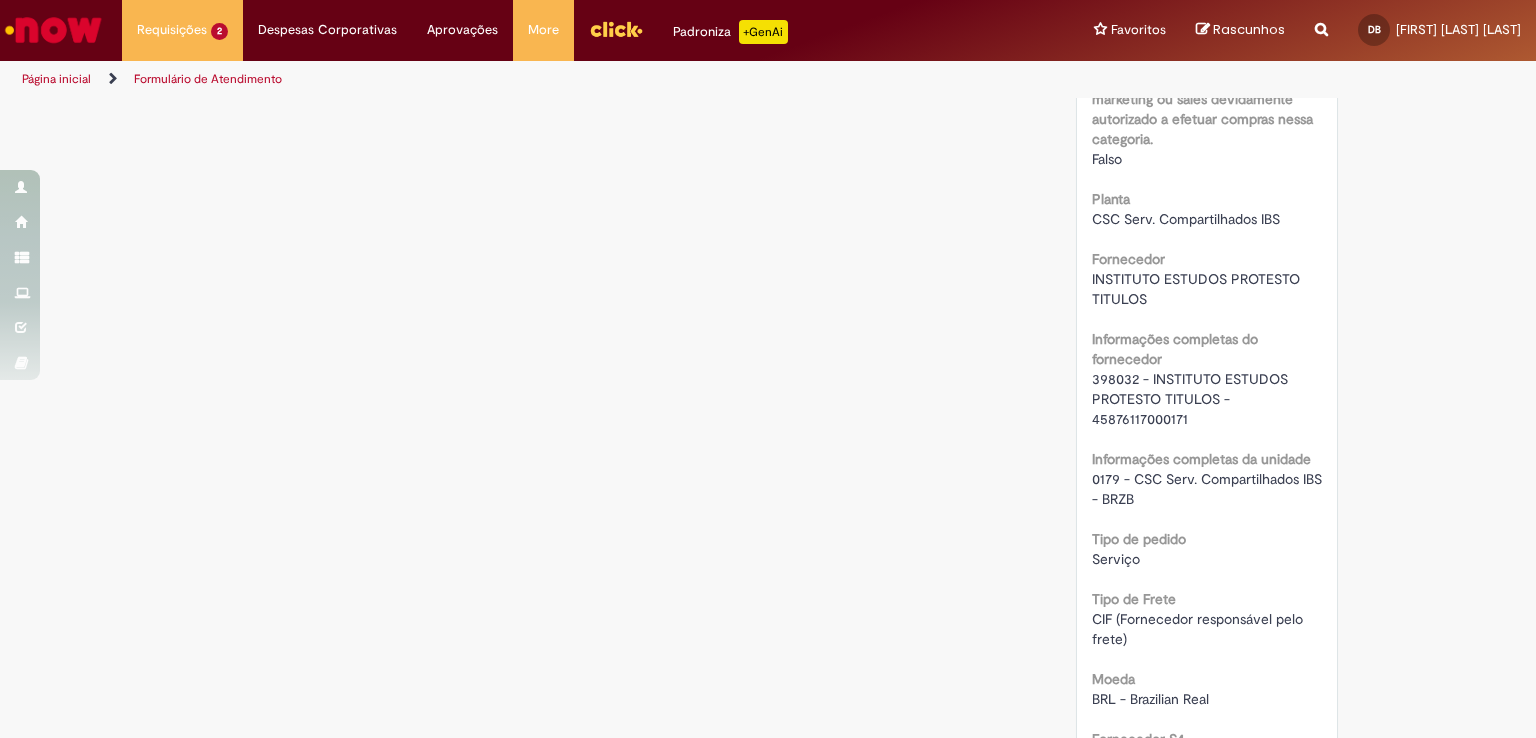 click on "398032 - INSTITUTO ESTUDOS PROTESTO TITULOS - 45876117000171" at bounding box center [1192, 399] 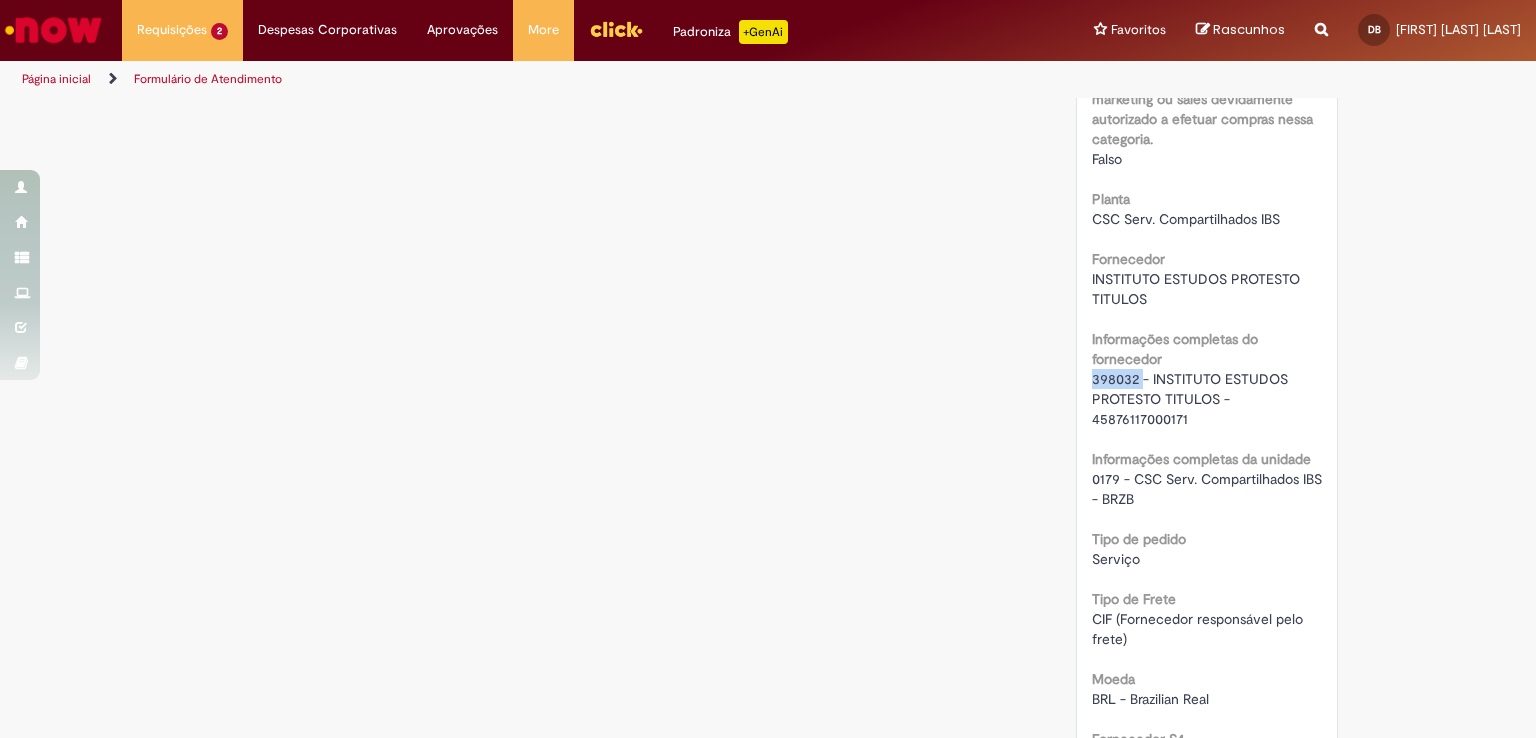 click on "398032 - INSTITUTO ESTUDOS PROTESTO TITULOS - 45876117000171" at bounding box center (1192, 399) 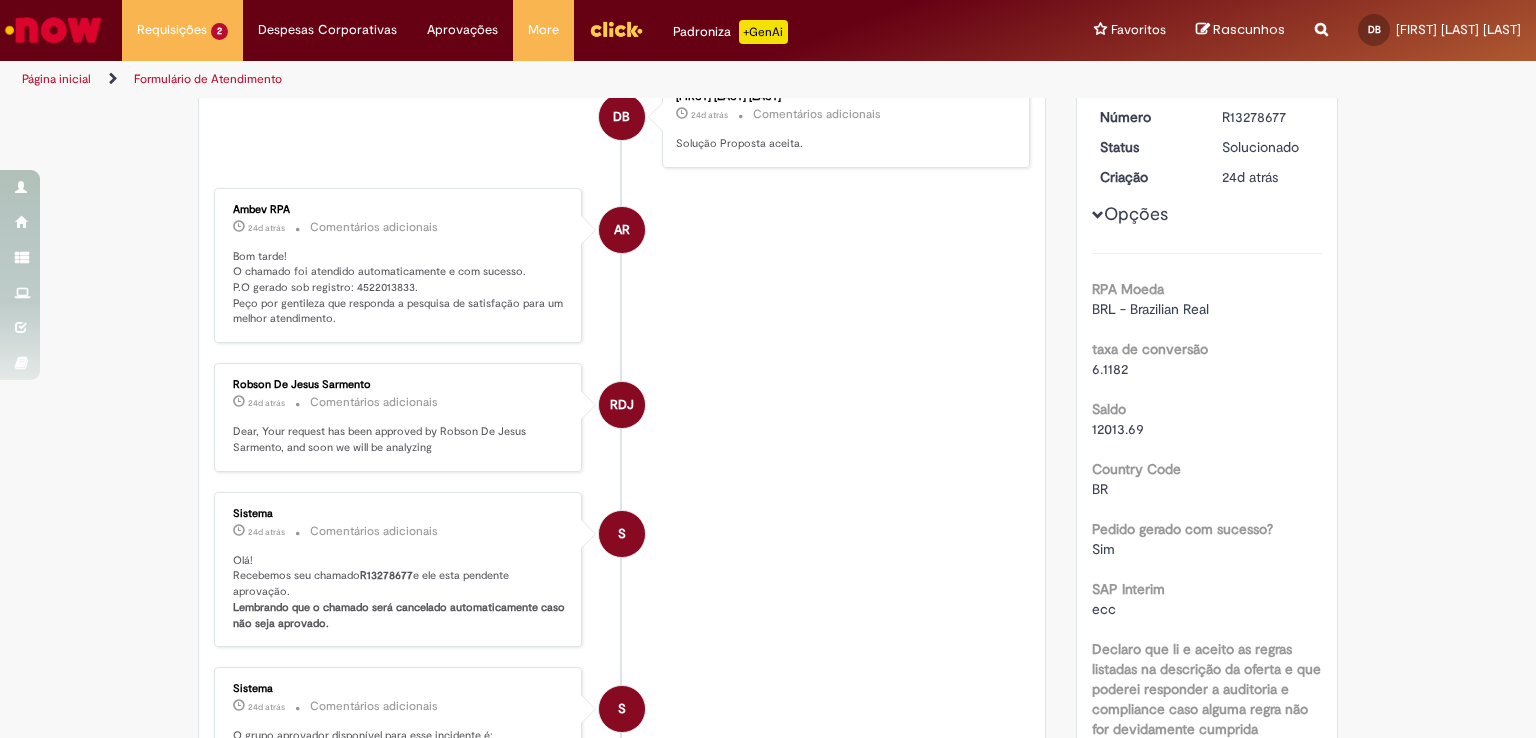 scroll, scrollTop: 200, scrollLeft: 0, axis: vertical 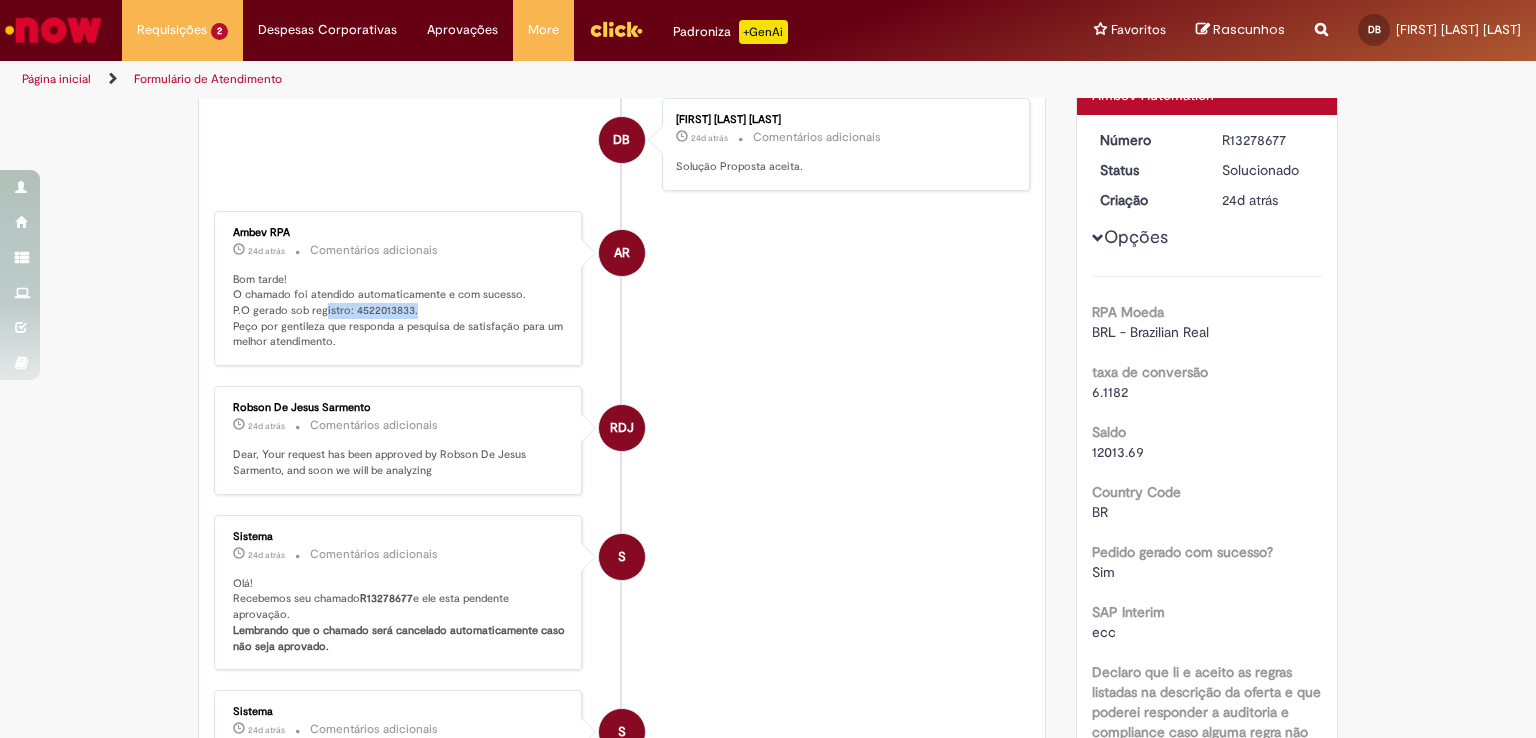 drag, startPoint x: 314, startPoint y: 305, endPoint x: 439, endPoint y: 305, distance: 125 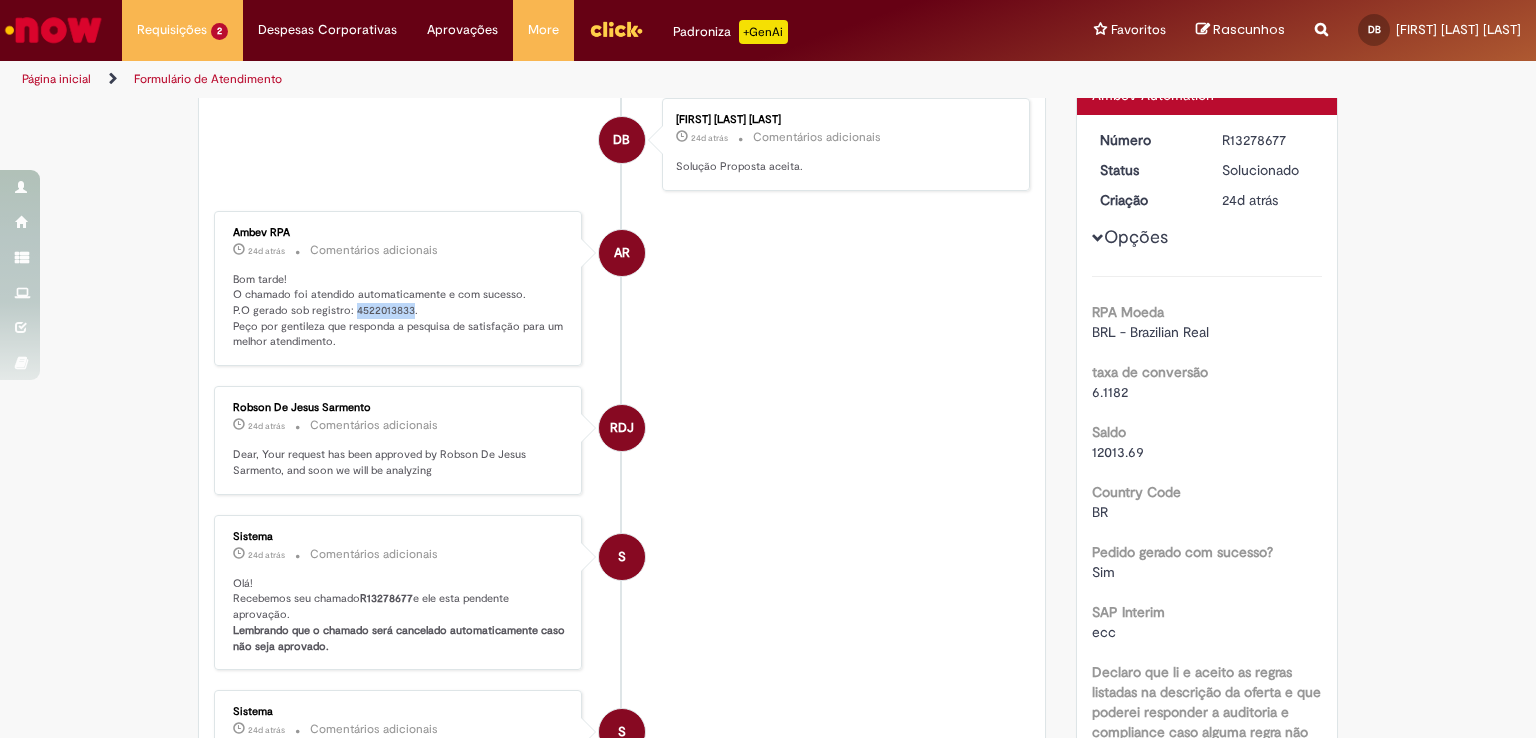 click on "Bom tarde!
O chamado foi atendido automaticamente e com sucesso.
P.O gerado sob registro: 4522013833.
Peço por gentileza que responda a pesquisa de satisfação para um melhor atendimento." at bounding box center [399, 311] 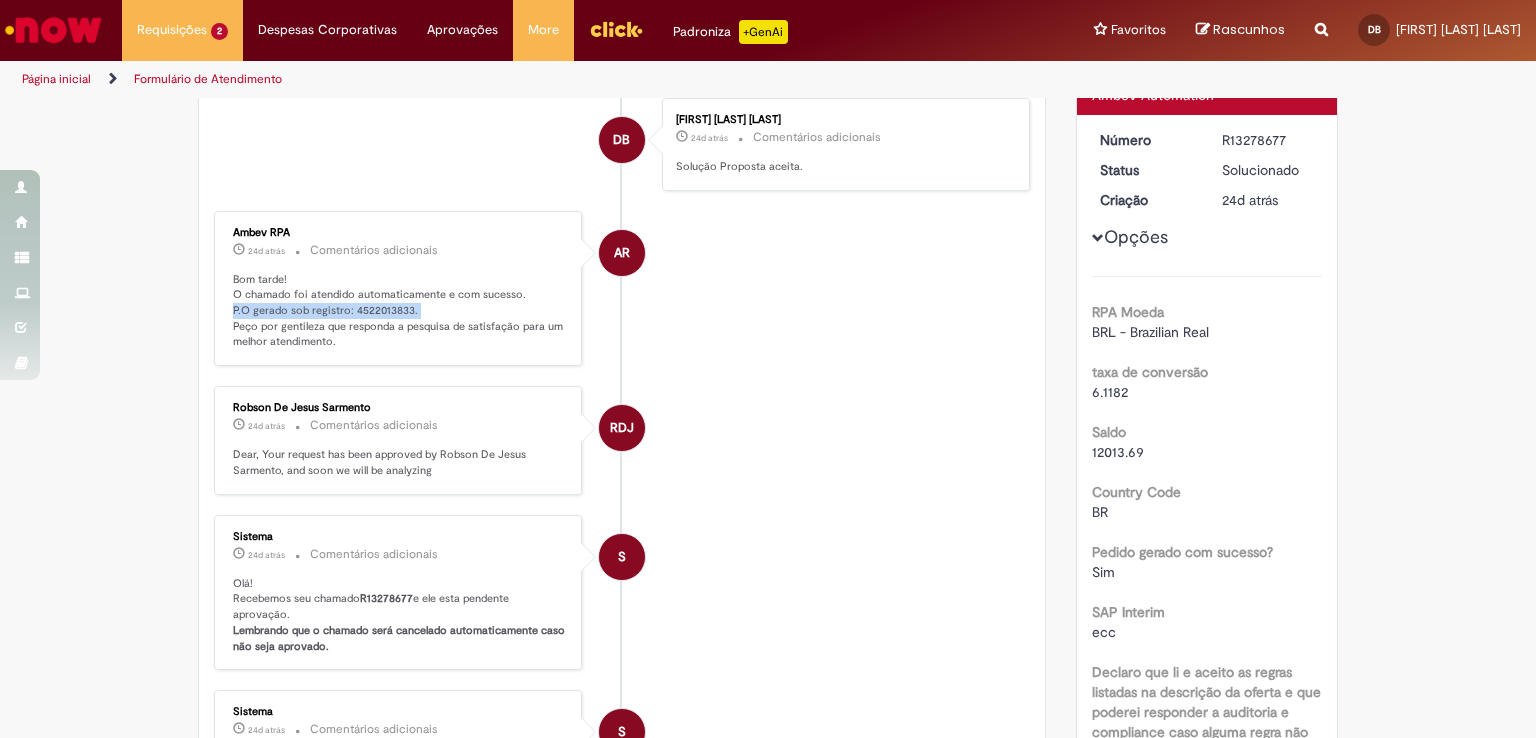 click on "Bom tarde!
O chamado foi atendido automaticamente e com sucesso.
P.O gerado sob registro: 4522013833.
Peço por gentileza que responda a pesquisa de satisfação para um melhor atendimento." at bounding box center (399, 311) 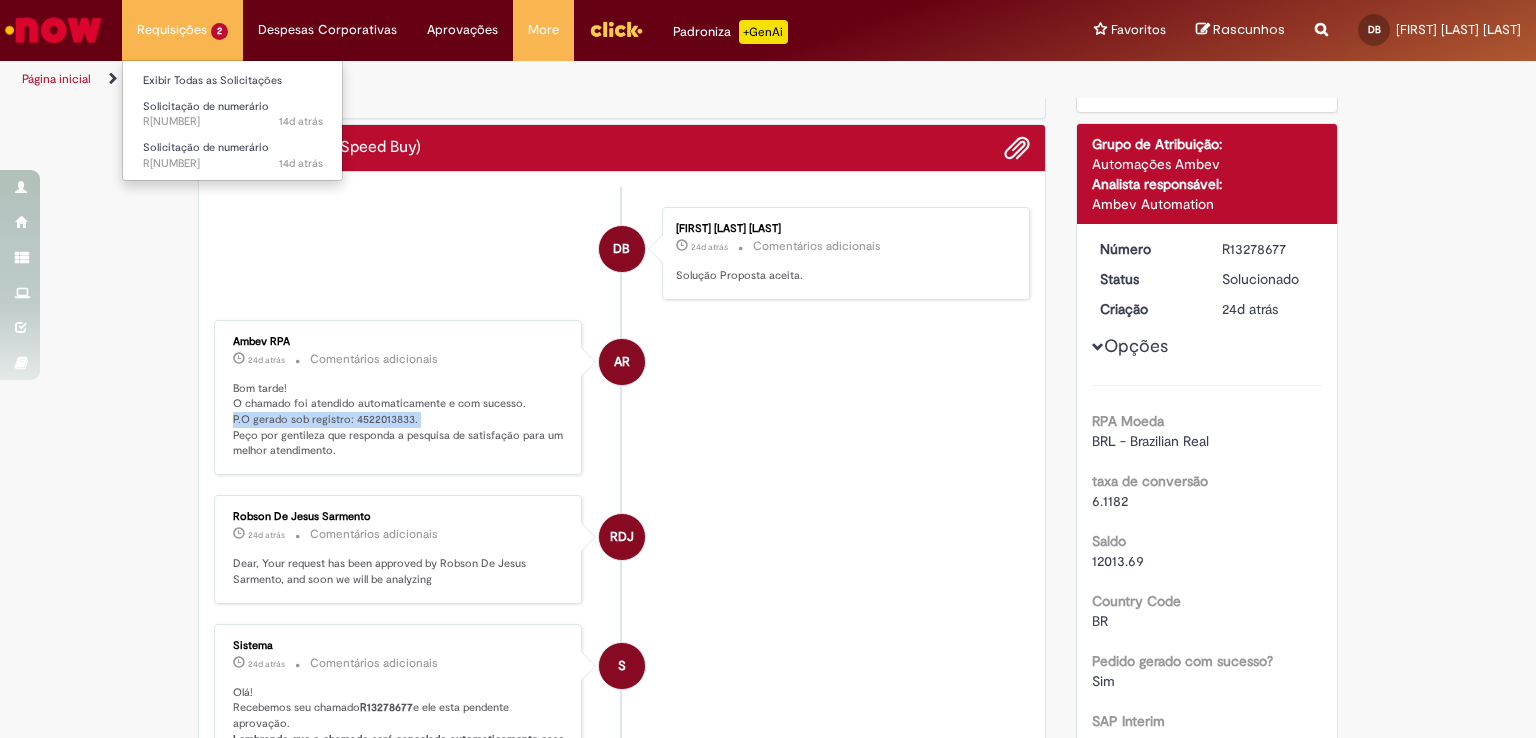 scroll, scrollTop: 0, scrollLeft: 0, axis: both 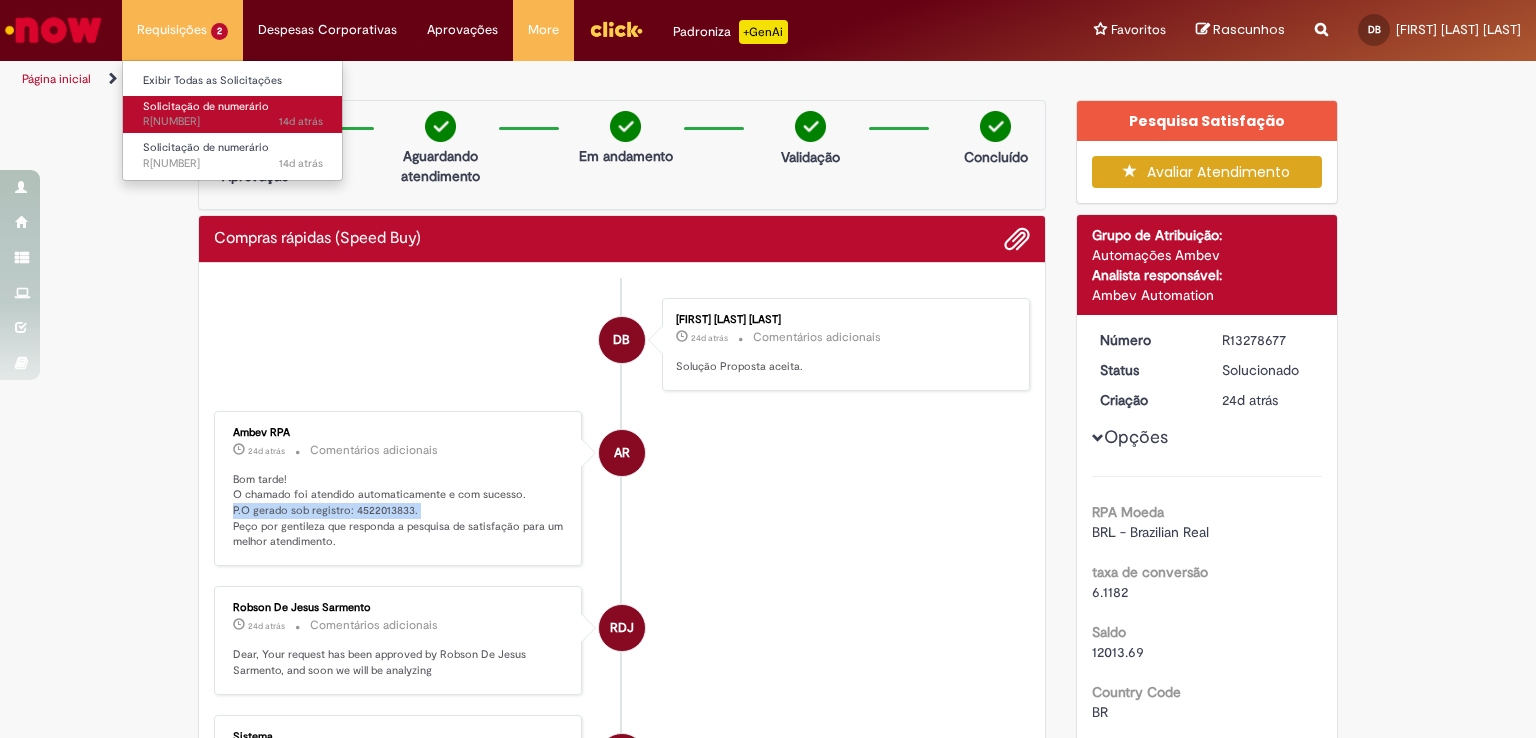 click on "Solicitação de numerário" at bounding box center [206, 106] 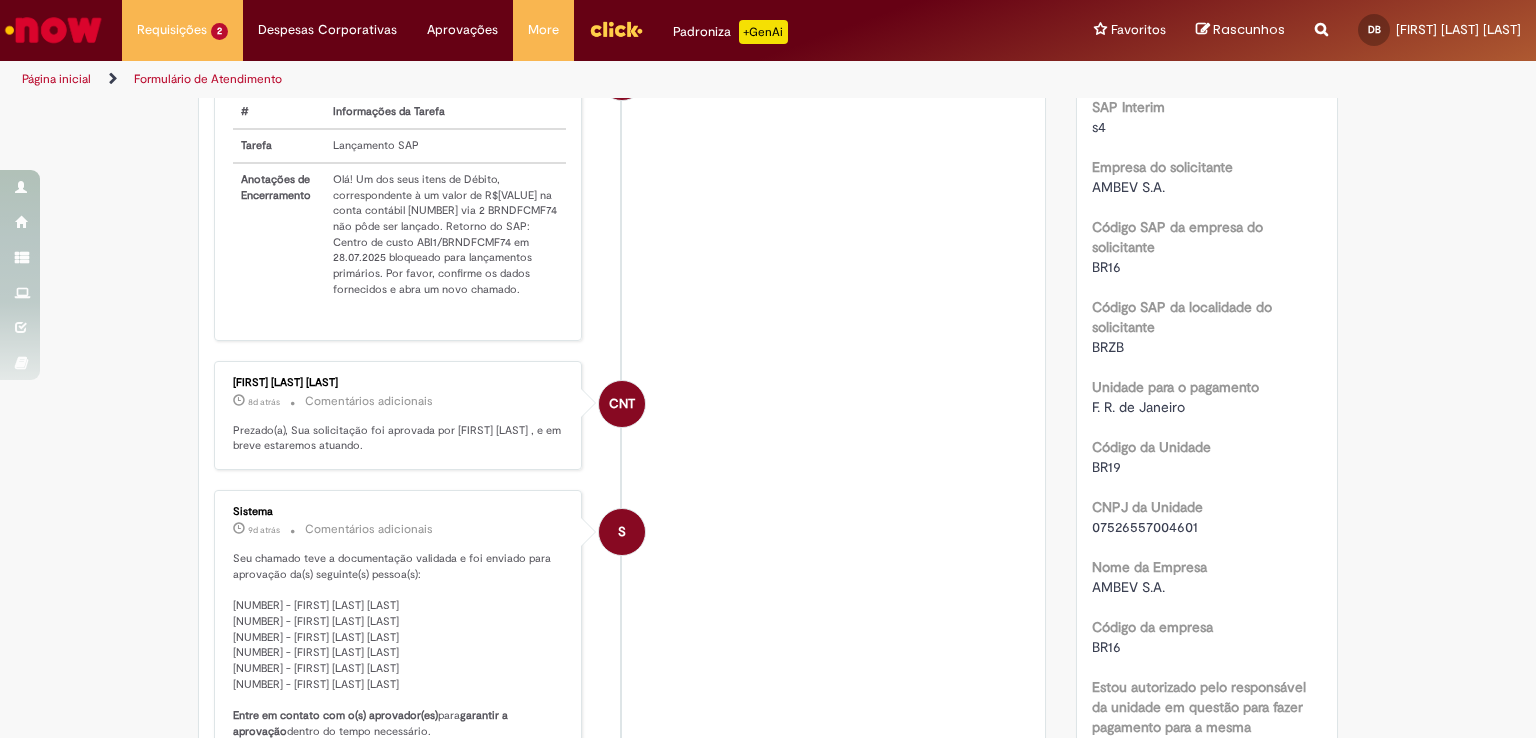 scroll, scrollTop: 315, scrollLeft: 0, axis: vertical 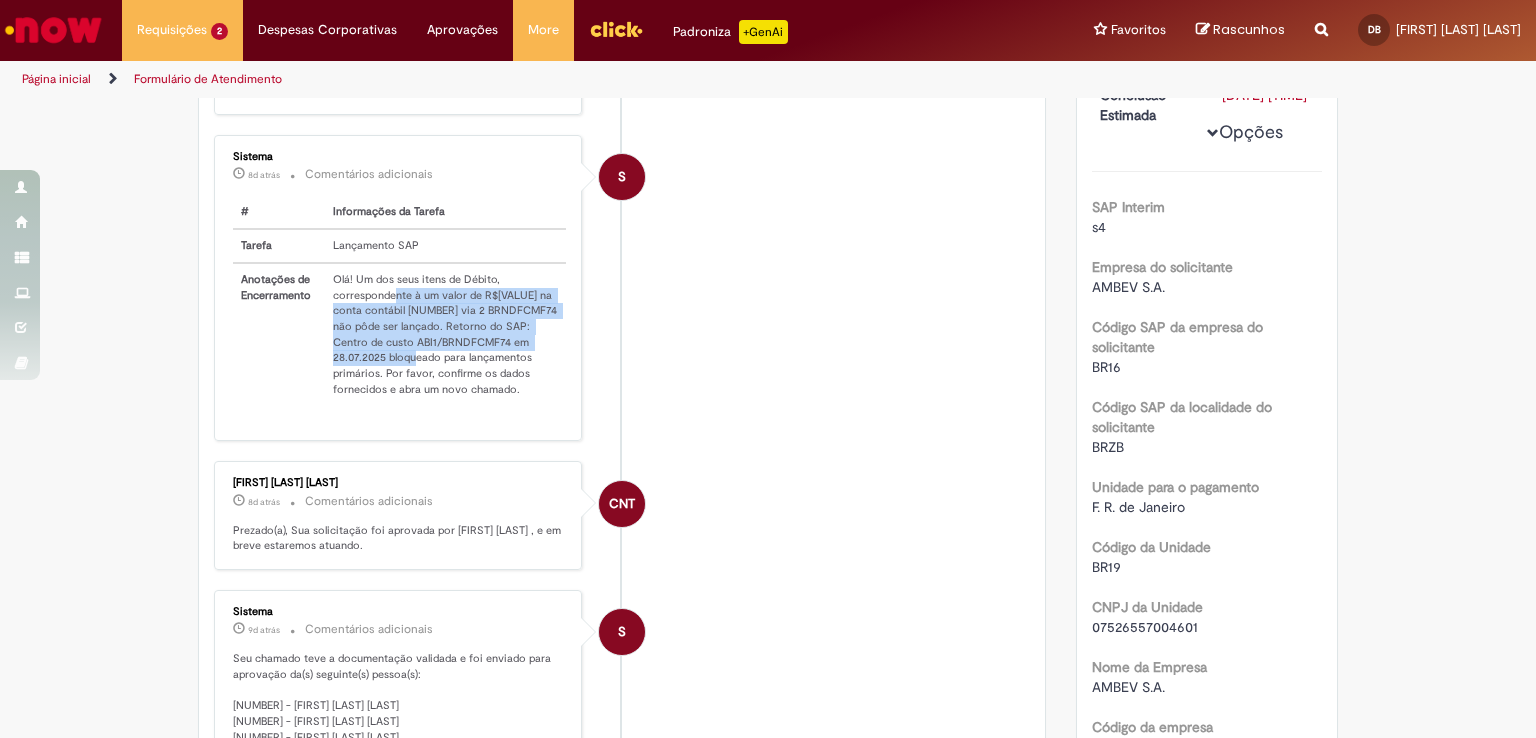 drag, startPoint x: 388, startPoint y: 299, endPoint x: 412, endPoint y: 397, distance: 100.89599 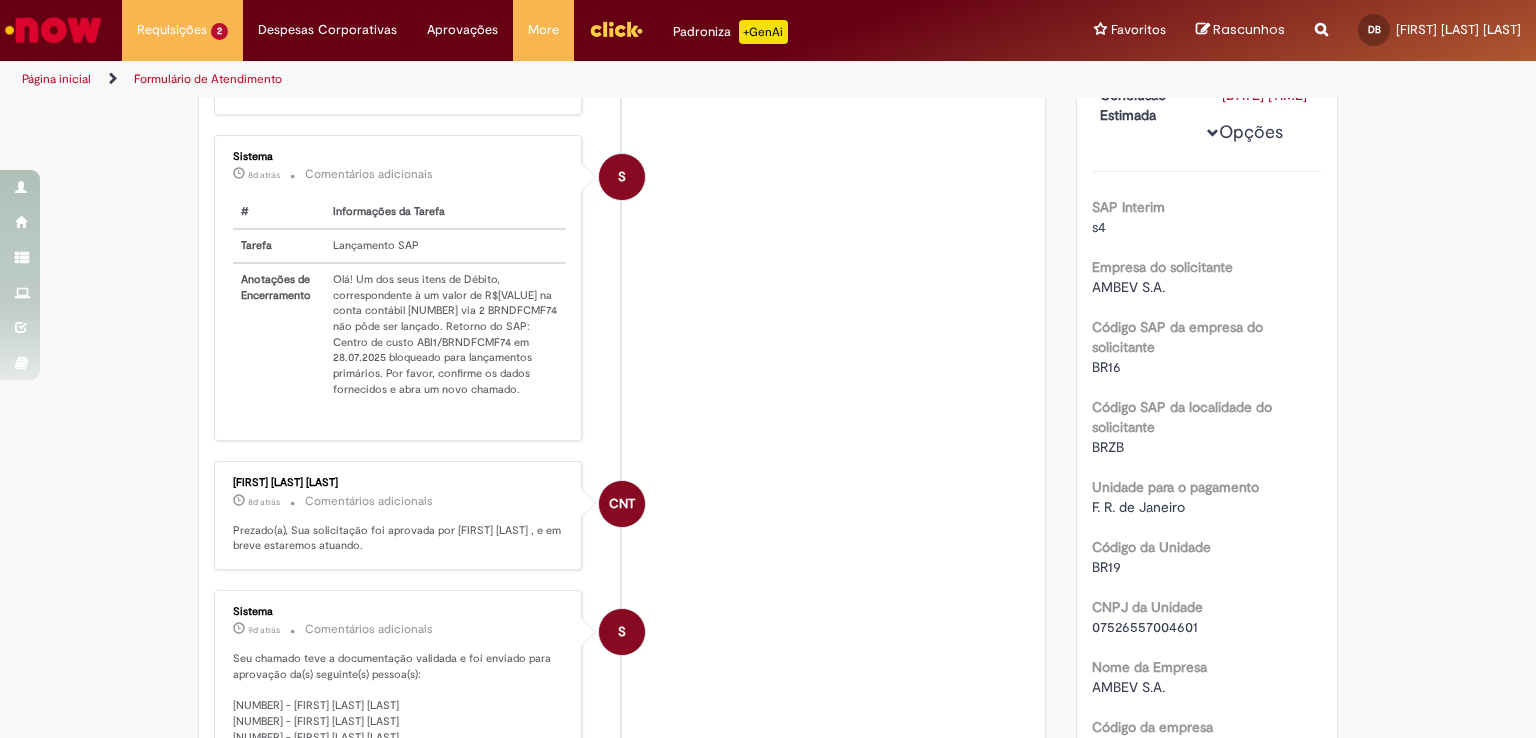 click on "Olá! Um dos seus itens de Débito, correspondente à um valor de R$[VALUE] na conta contábil [NUMBER] via 2 BRNDFCMF74 não pôde ser lançado. Retorno do SAP: Centro de custo ABI1/BRNDFCMF74 em 28.07.2025 bloqueado para lançamentos primários. Por favor, confirme os dados fornecidos e abra um novo chamado." at bounding box center (445, 334) 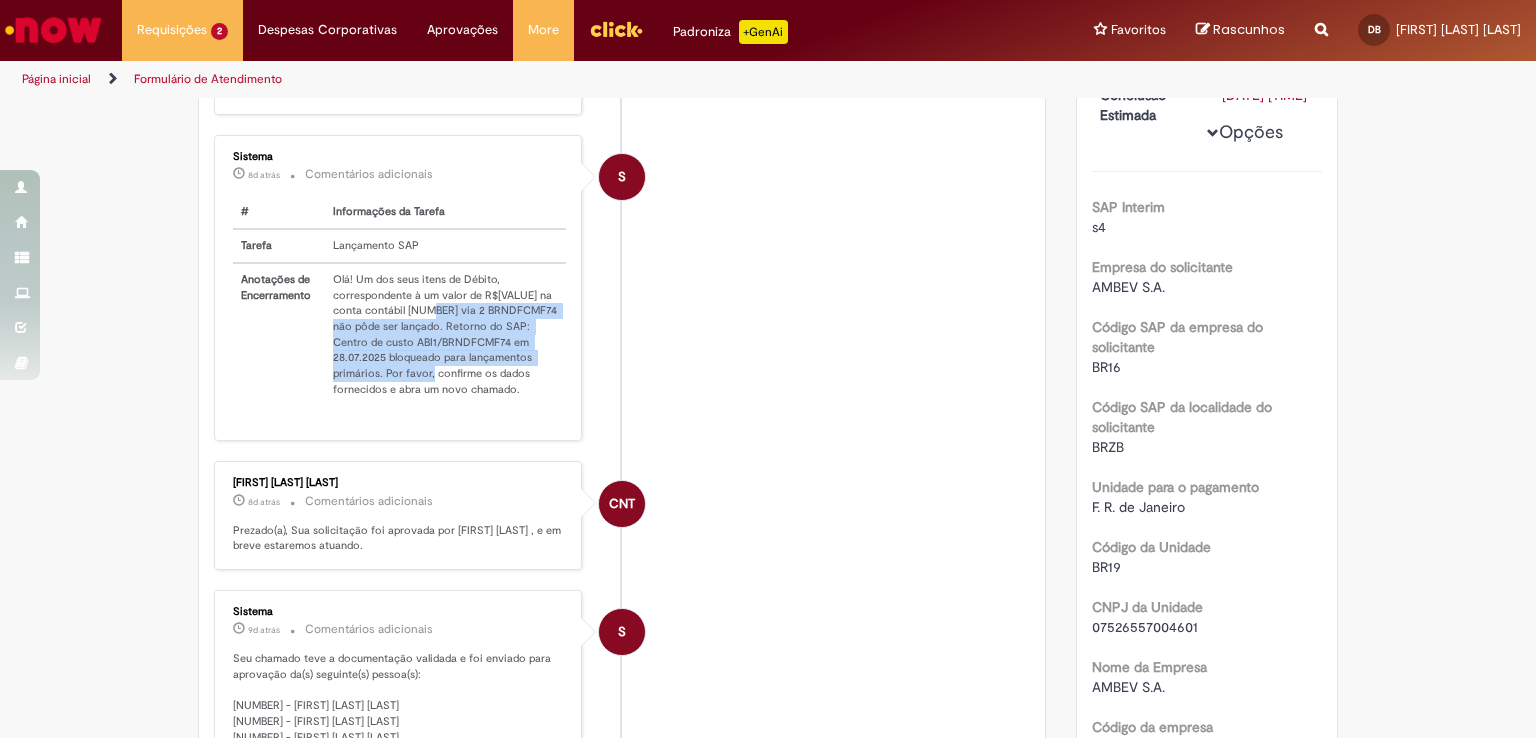 drag, startPoint x: 414, startPoint y: 315, endPoint x: 420, endPoint y: 389, distance: 74.24284 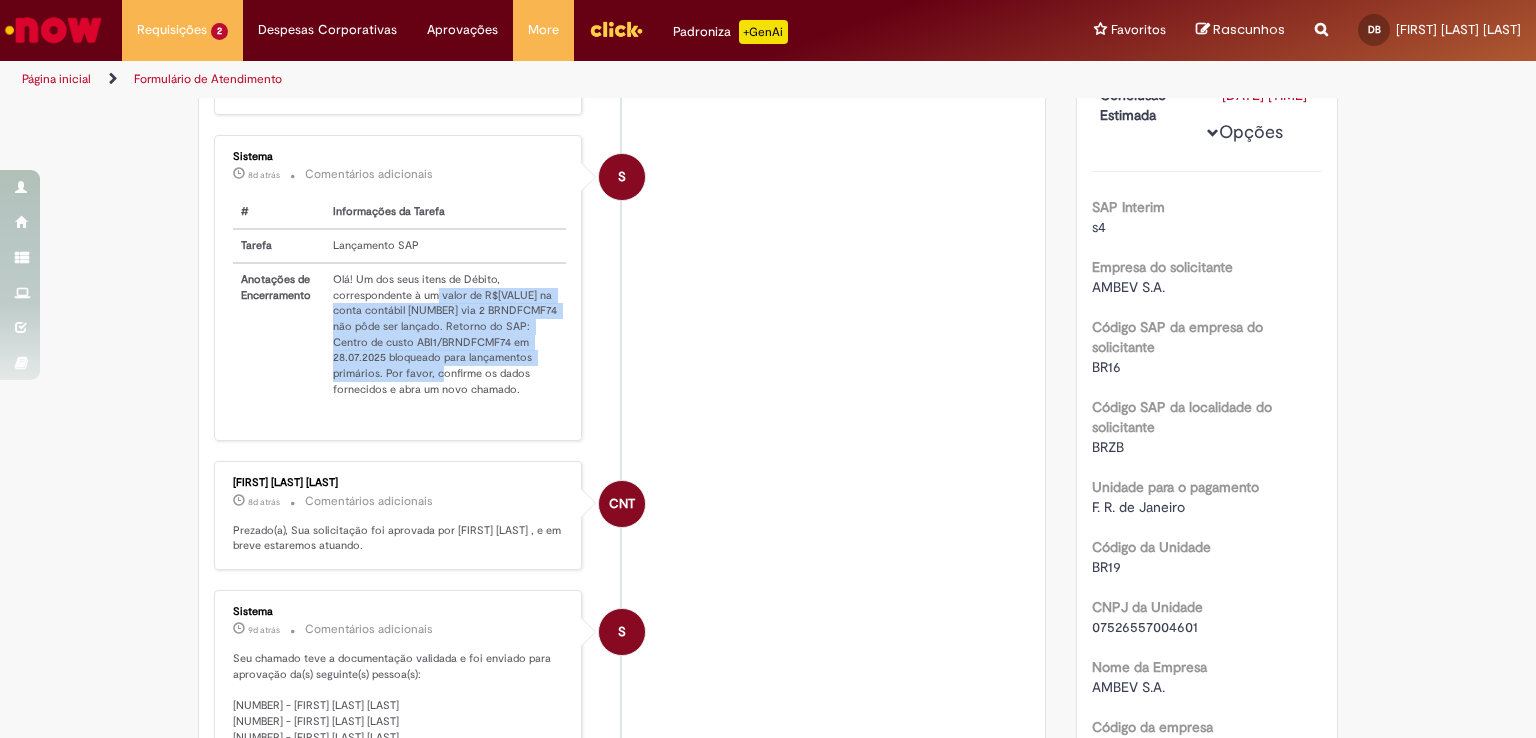 drag, startPoint x: 424, startPoint y: 309, endPoint x: 422, endPoint y: 393, distance: 84.0238 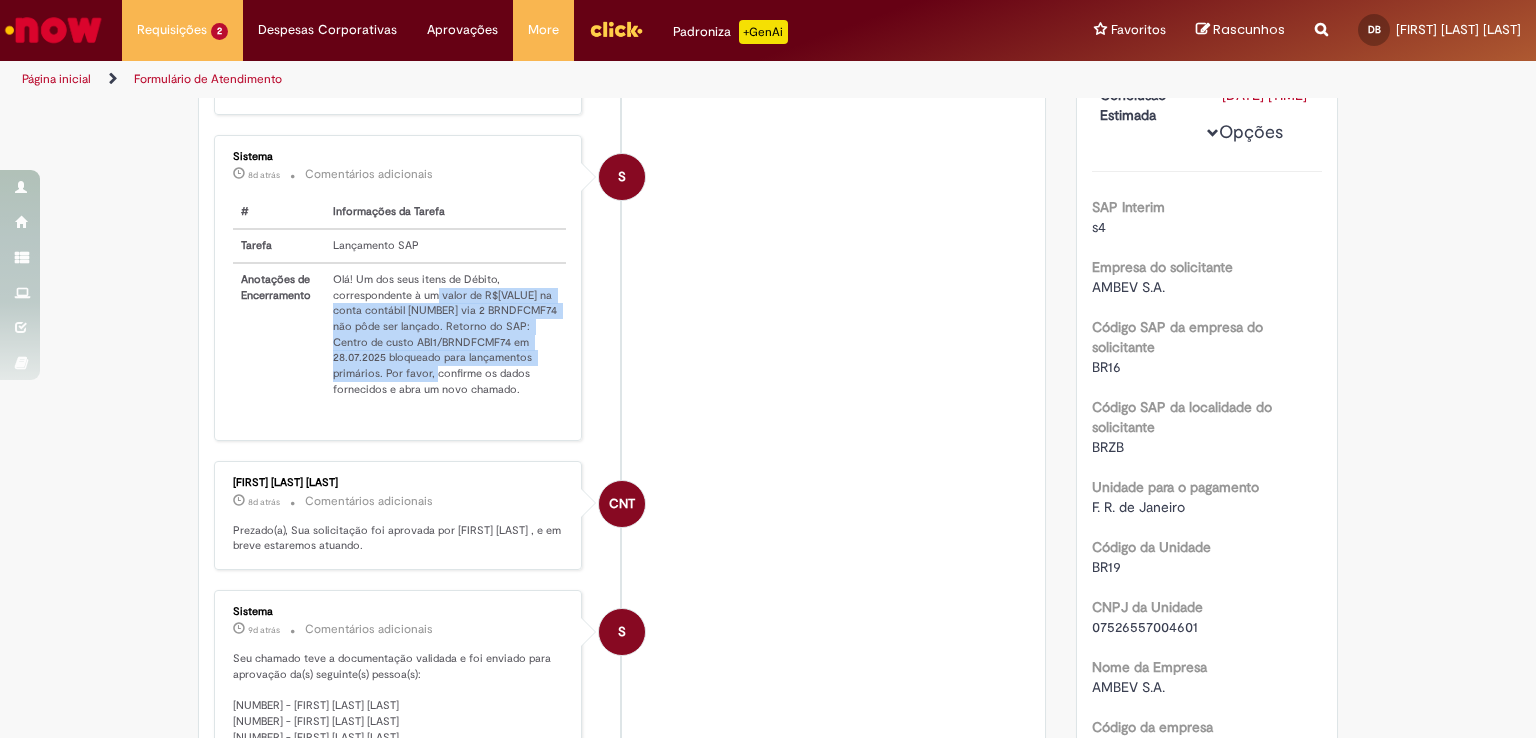 click on "Olá! Um dos seus itens de Débito, correspondente à um valor de R$[VALUE] na conta contábil [NUMBER] via 2 BRNDFCMF74 não pôde ser lançado. Retorno do SAP: Centro de custo ABI1/BRNDFCMF74 em 28.07.2025 bloqueado para lançamentos primários. Por favor, confirme os dados fornecidos e abra um novo chamado." at bounding box center (445, 334) 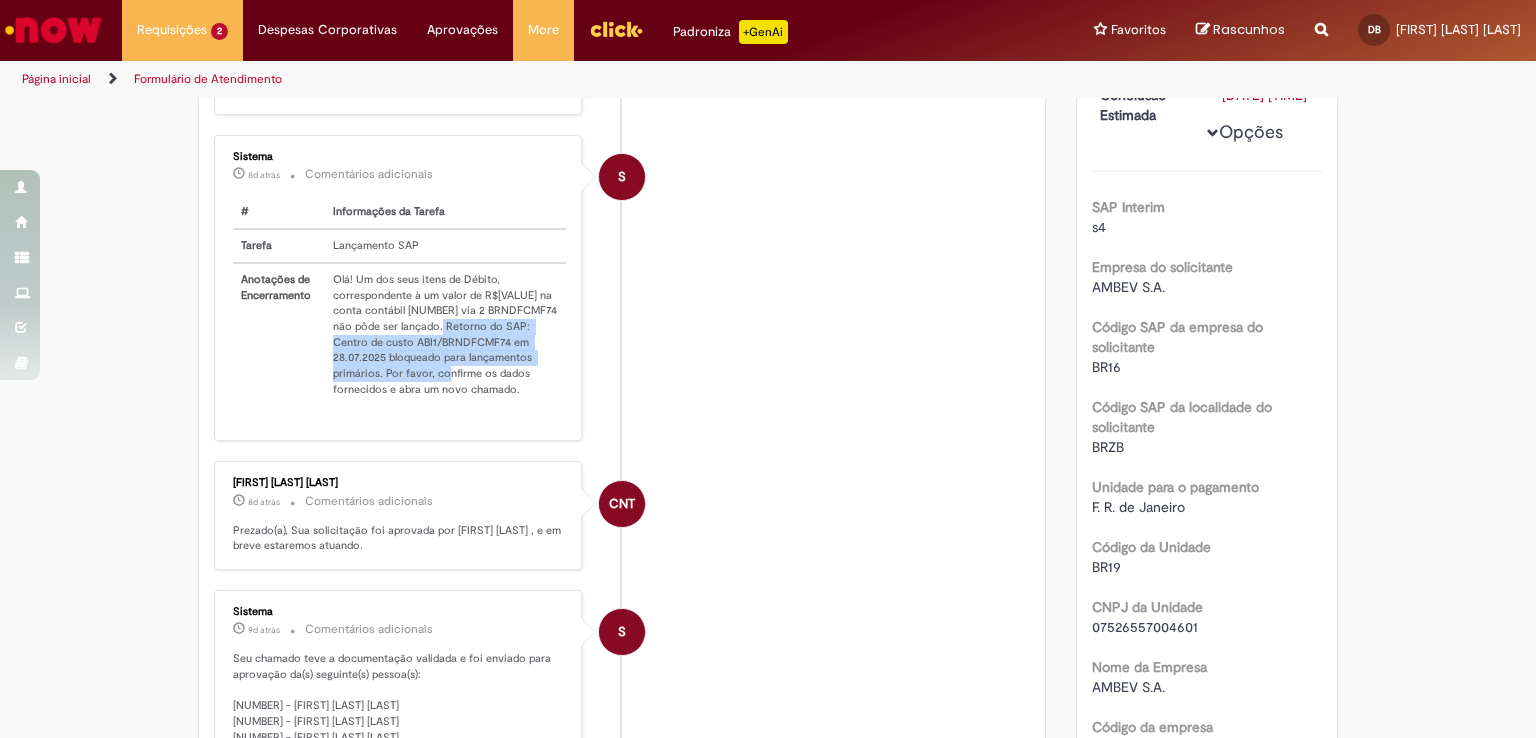 drag, startPoint x: 428, startPoint y: 343, endPoint x: 432, endPoint y: 397, distance: 54.147945 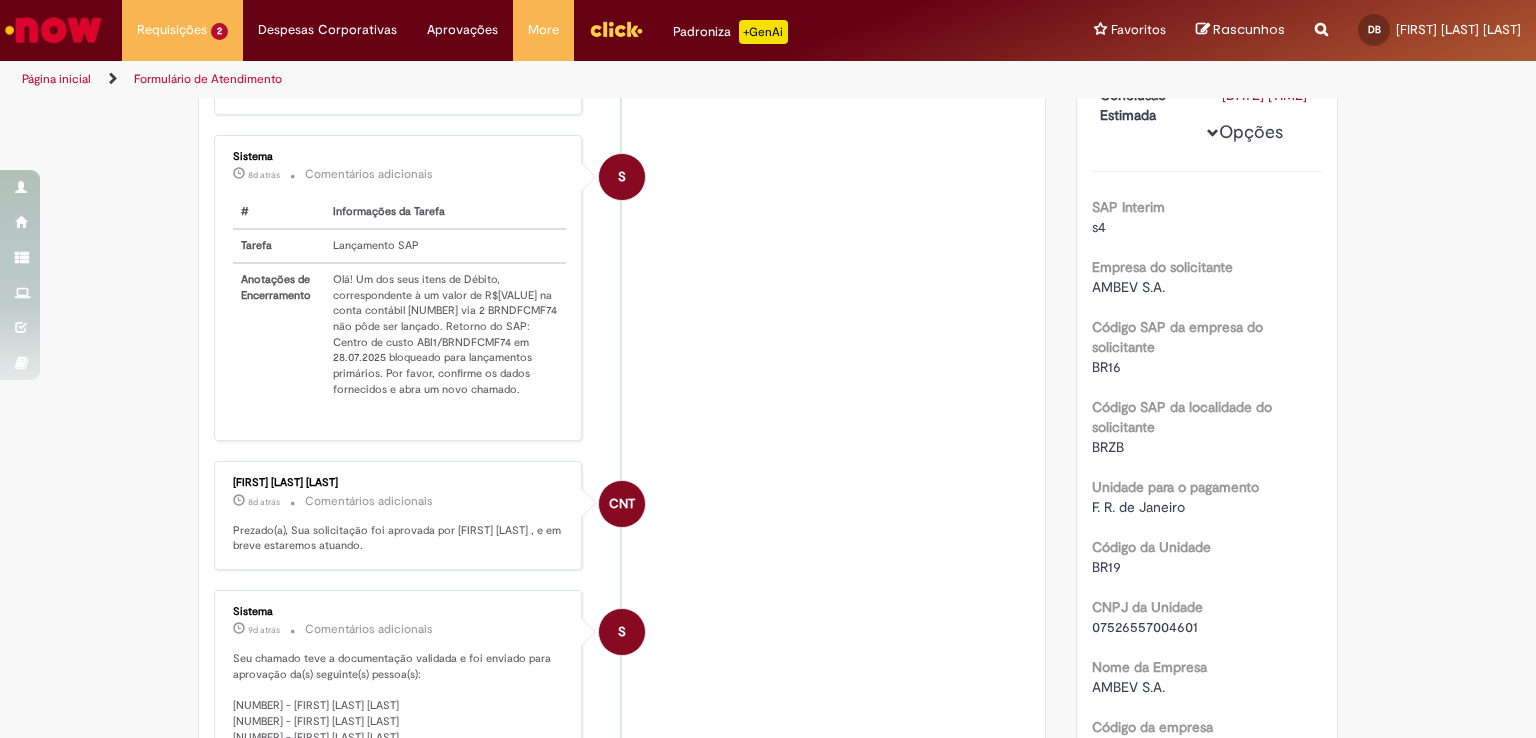 click on "Olá! Um dos seus itens de Débito, correspondente à um valor de R$[VALUE] na conta contábil [NUMBER] via 2 BRNDFCMF74 não pôde ser lançado. Retorno do SAP: Centro de custo ABI1/BRNDFCMF74 em 28.07.2025 bloqueado para lançamentos primários. Por favor, confirme os dados fornecidos e abra um novo chamado." at bounding box center [445, 334] 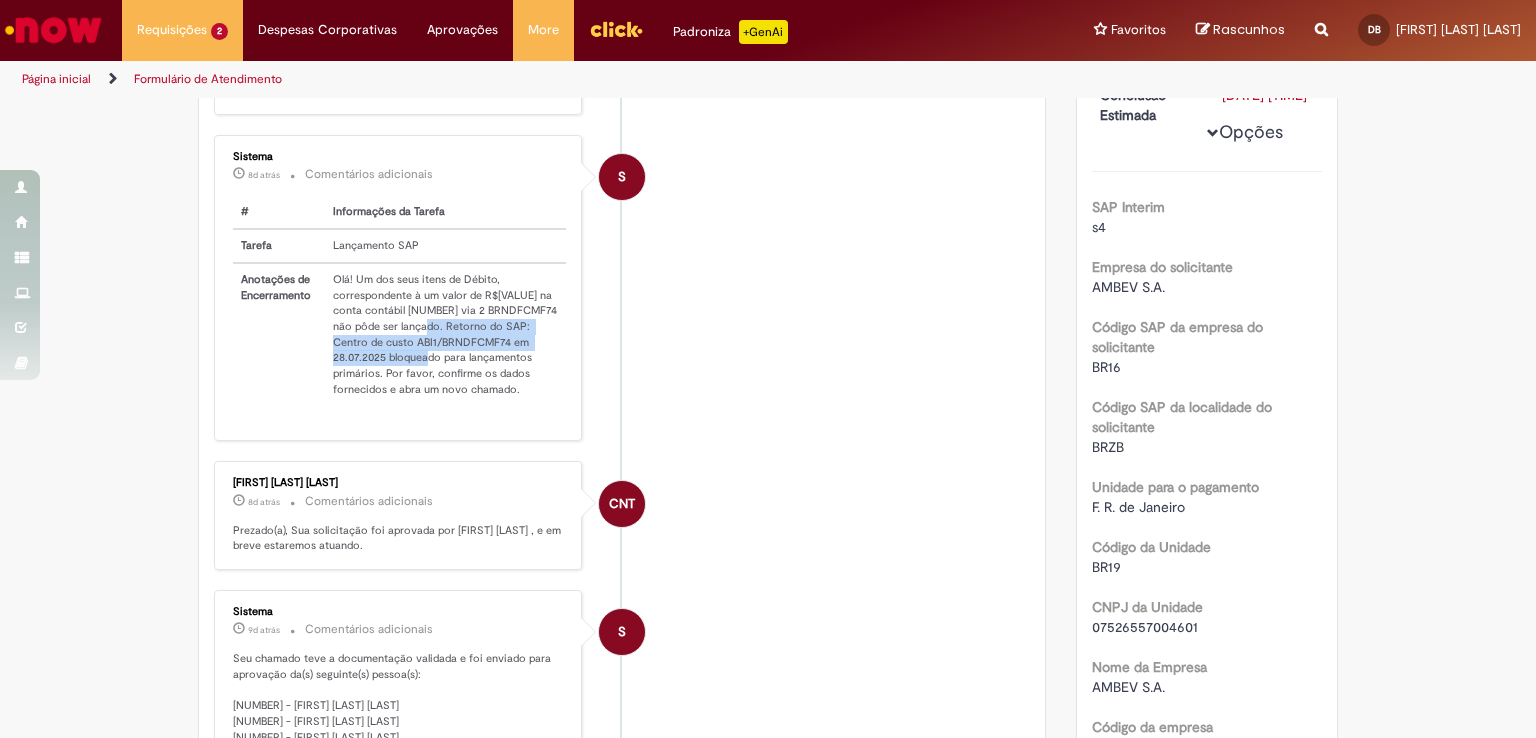 drag, startPoint x: 414, startPoint y: 334, endPoint x: 413, endPoint y: 370, distance: 36.013885 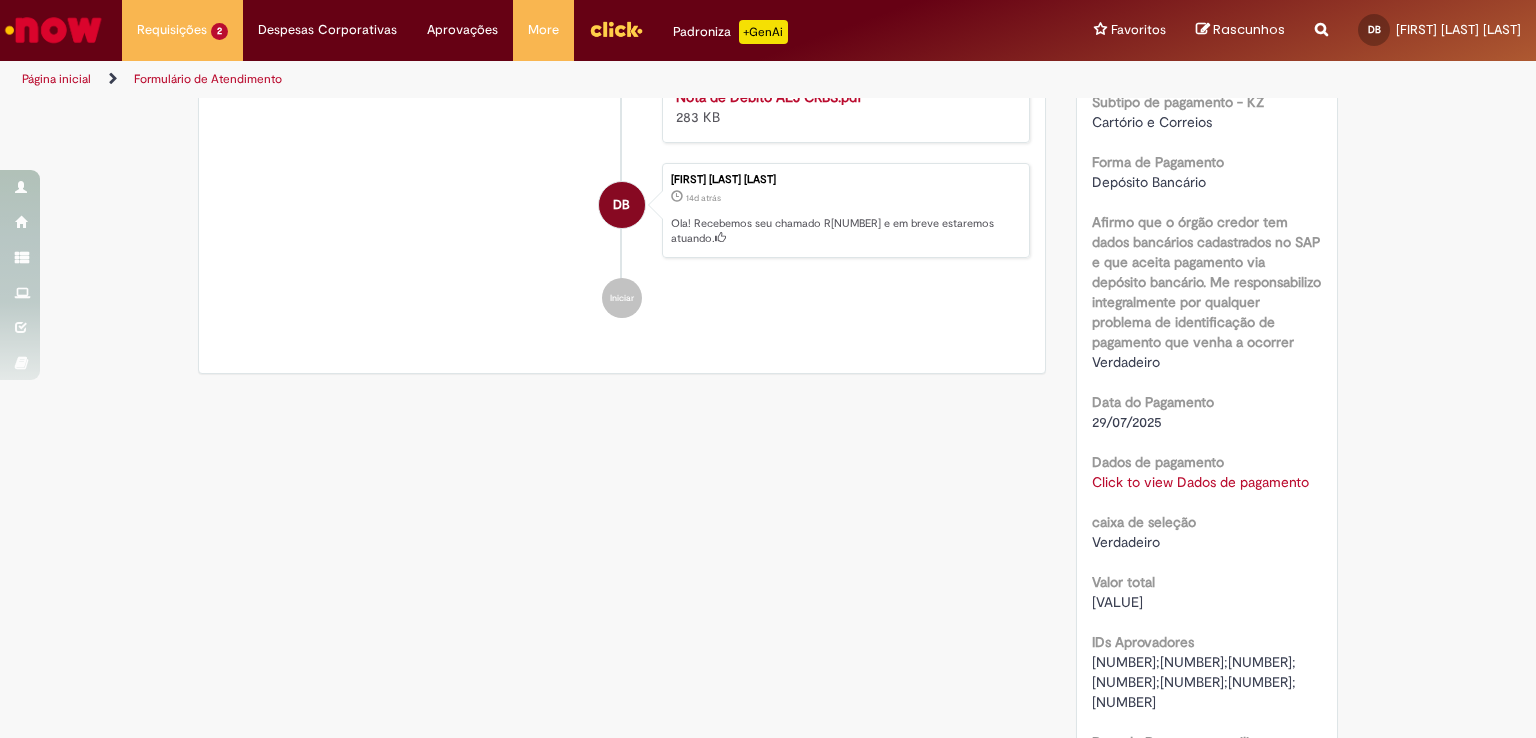scroll, scrollTop: 1600, scrollLeft: 0, axis: vertical 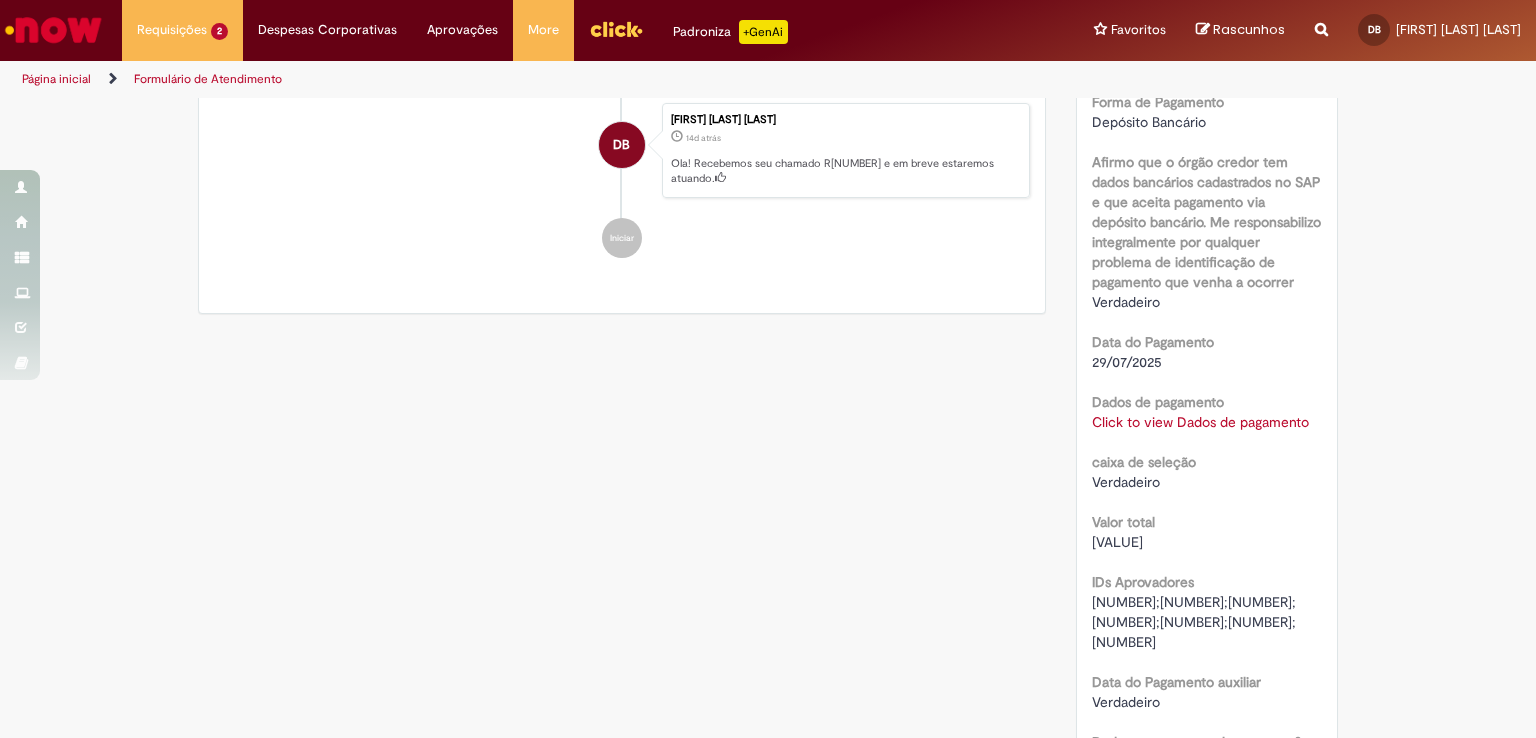 click on "Click to view Dados de pagamento" at bounding box center [1200, 422] 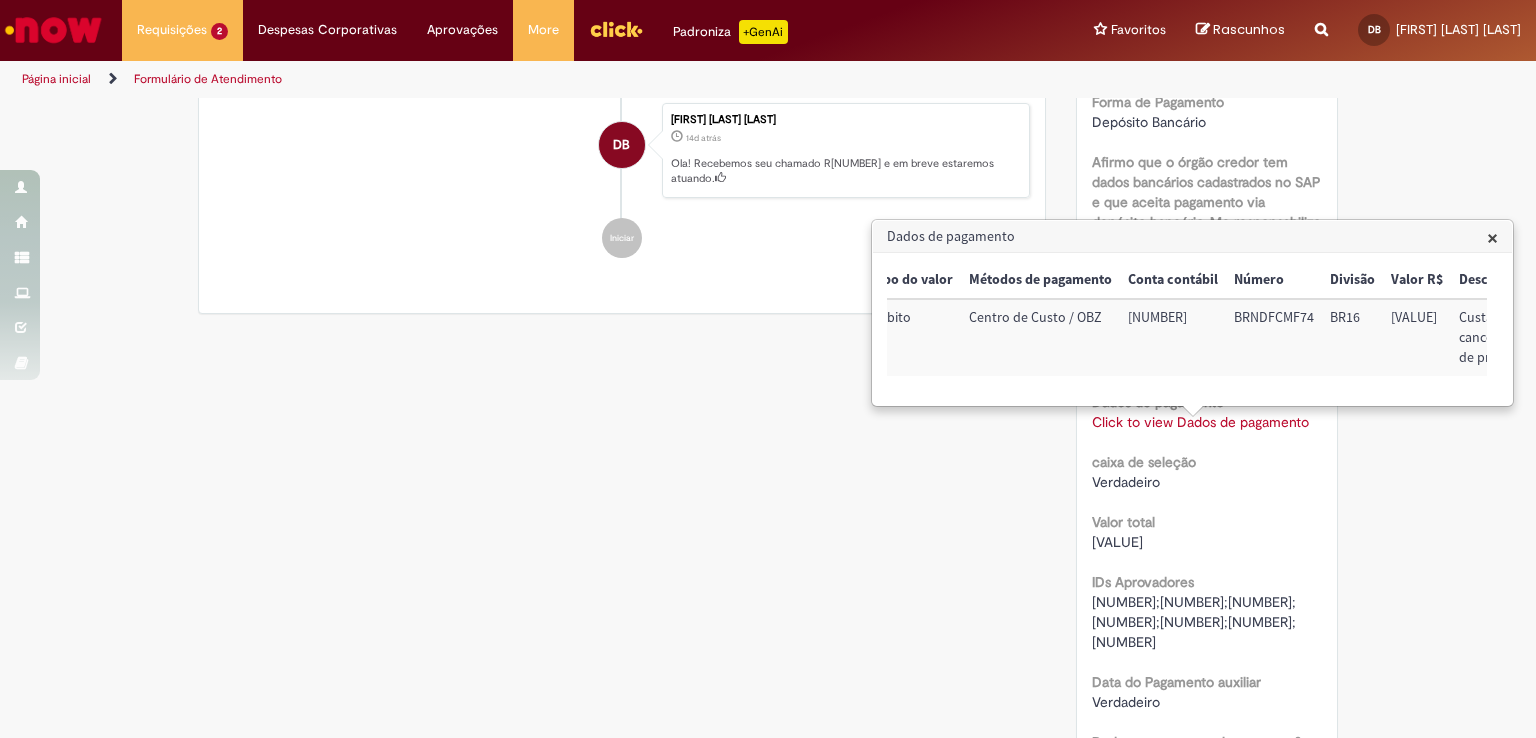 scroll, scrollTop: 0, scrollLeft: 244, axis: horizontal 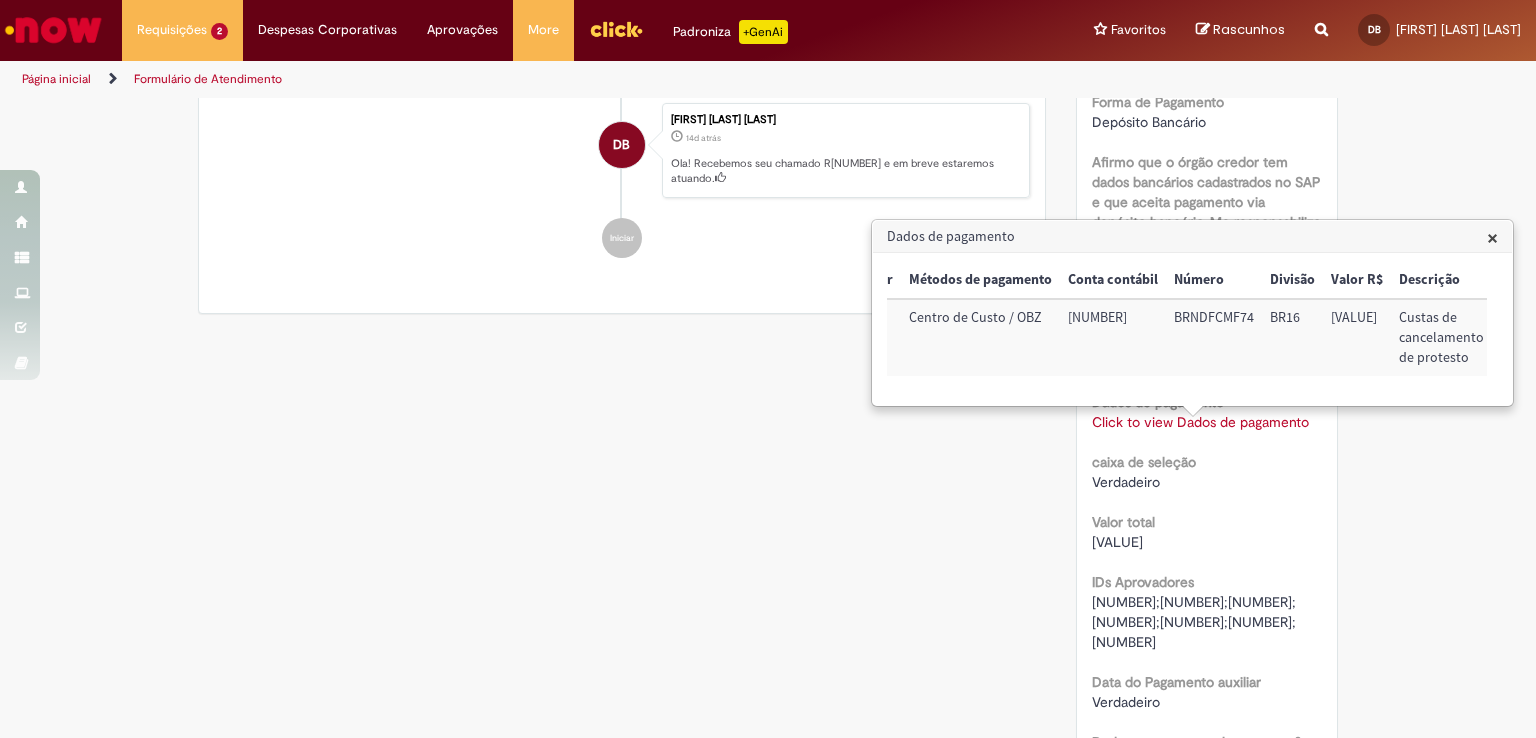 click on "[VALUE]" at bounding box center (1357, 337) 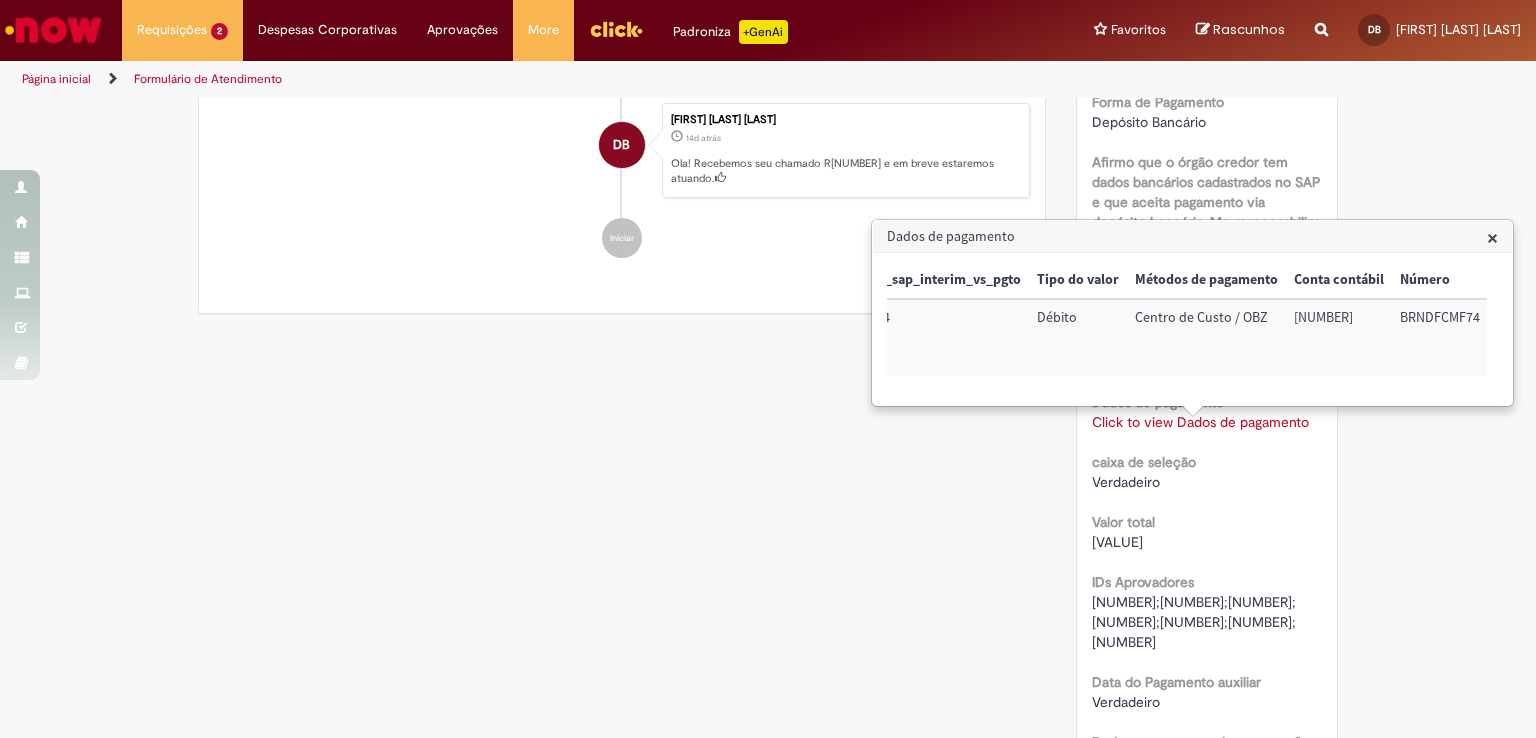 scroll, scrollTop: 0, scrollLeft: 0, axis: both 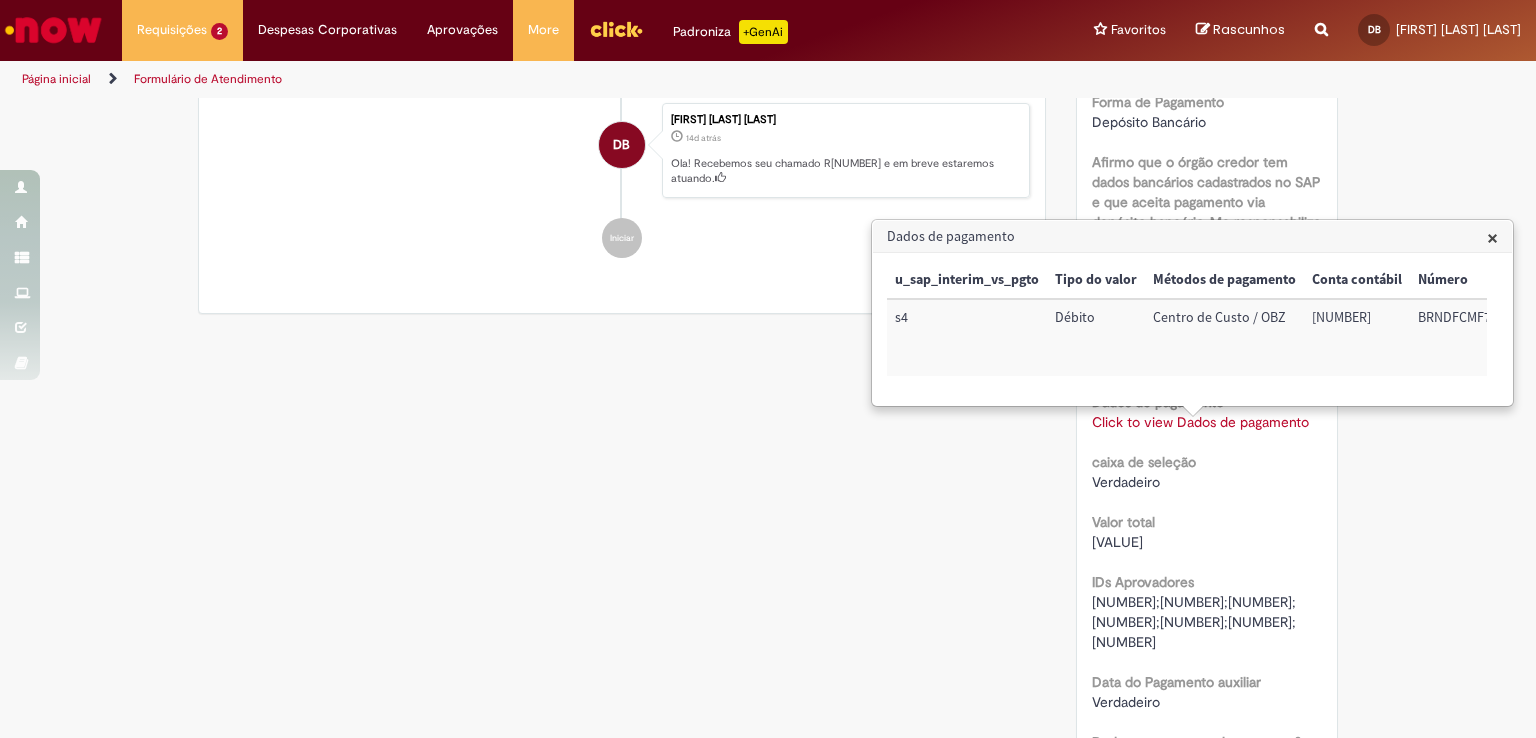 click on "Verificar Código de Barras
Aguardando Aprovação
Aguardando atendimento
Em andamento
Validação
Concluído
Solicitação de numerário
Enviar
S
Sistema
8d atrás 8 dias atrás     Comentários adicionais
Anotações de Encerramento
Sua solicitação foi concluída.
S" at bounding box center [768, -52] 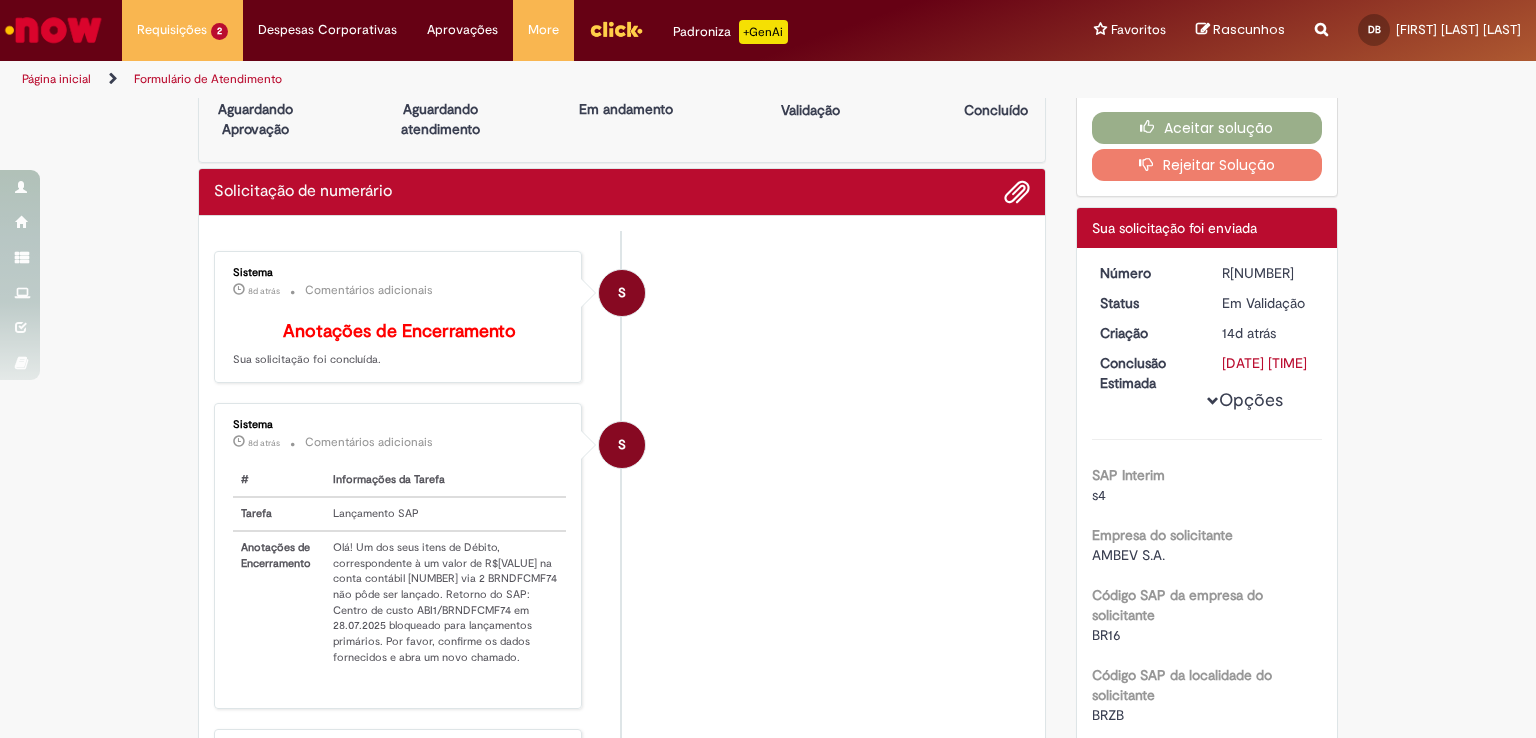 scroll, scrollTop: 0, scrollLeft: 0, axis: both 